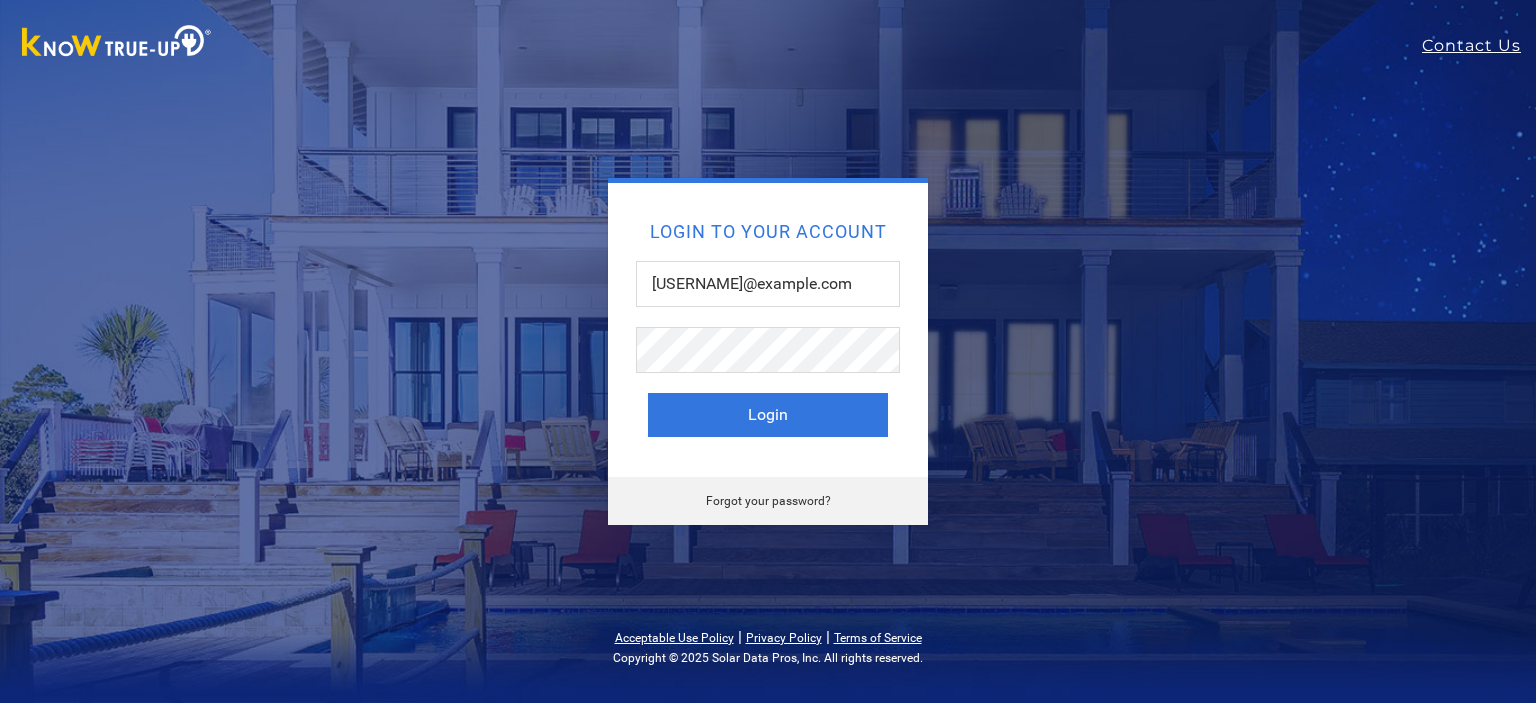 scroll, scrollTop: 0, scrollLeft: 0, axis: both 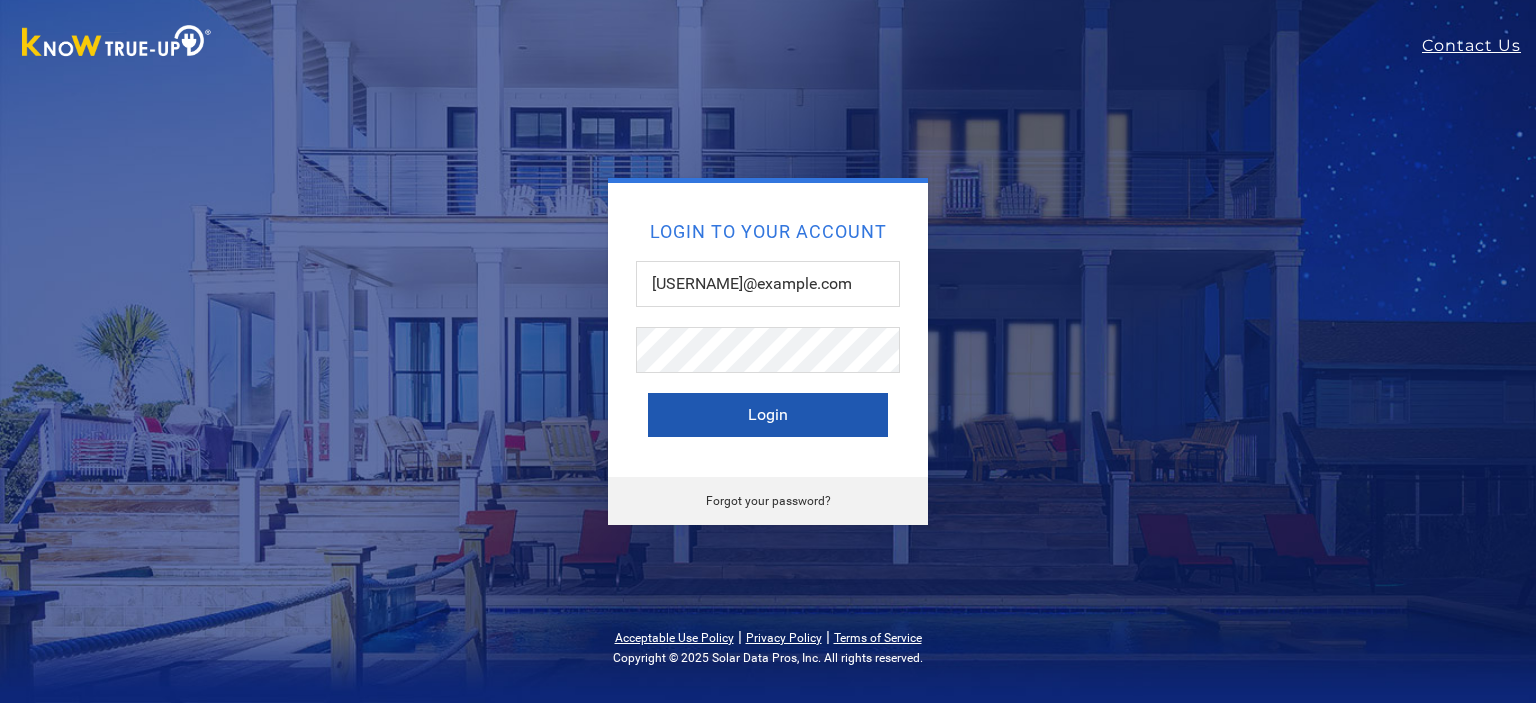 click on "Login" at bounding box center (768, 415) 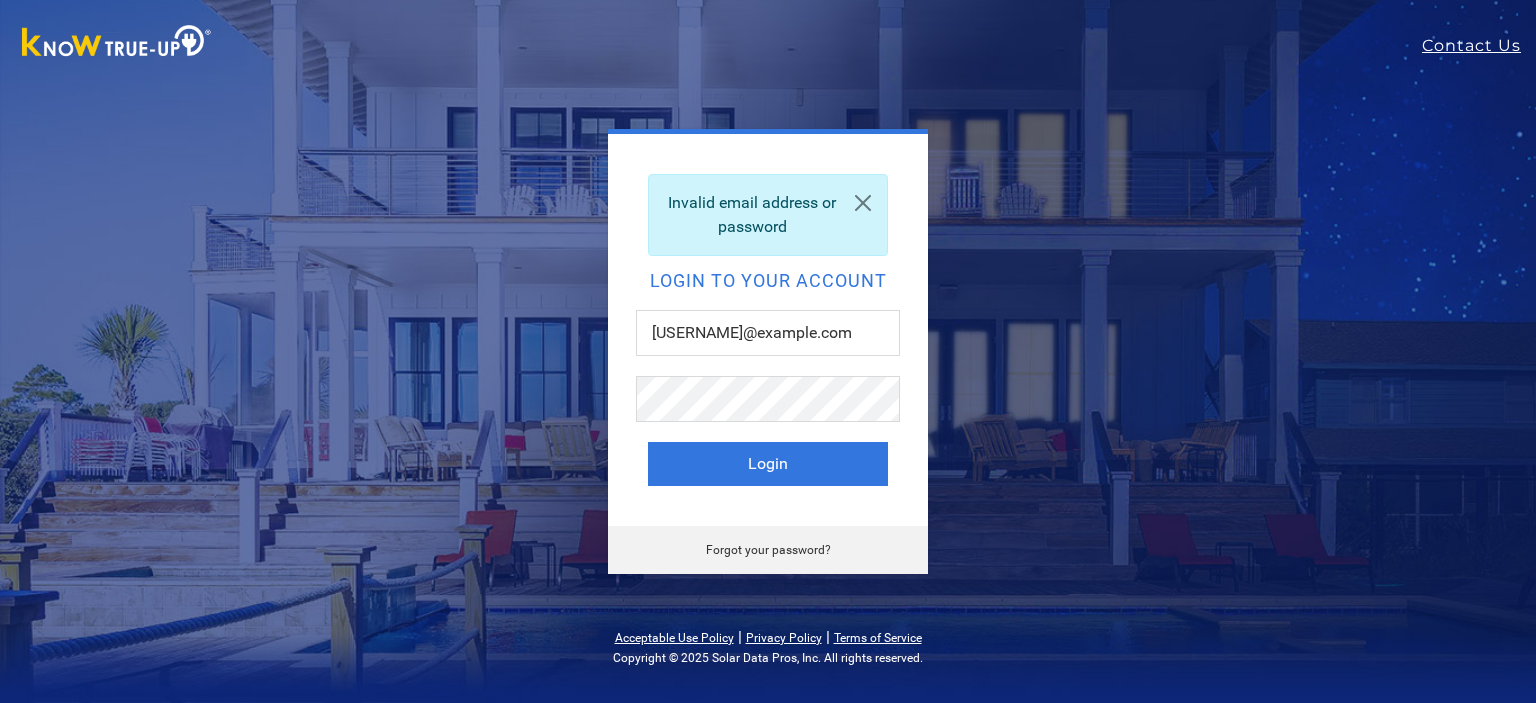 scroll, scrollTop: 0, scrollLeft: 0, axis: both 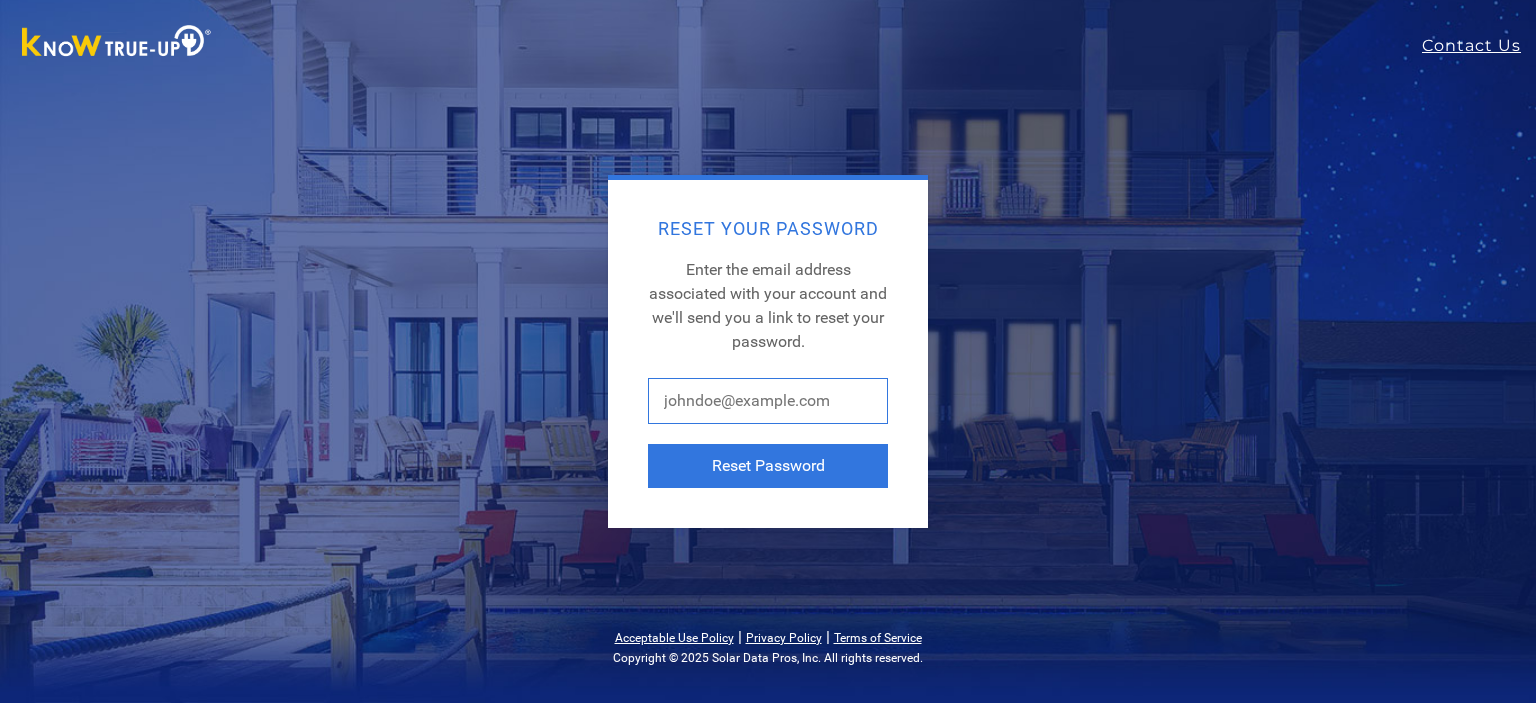 click at bounding box center [768, 401] 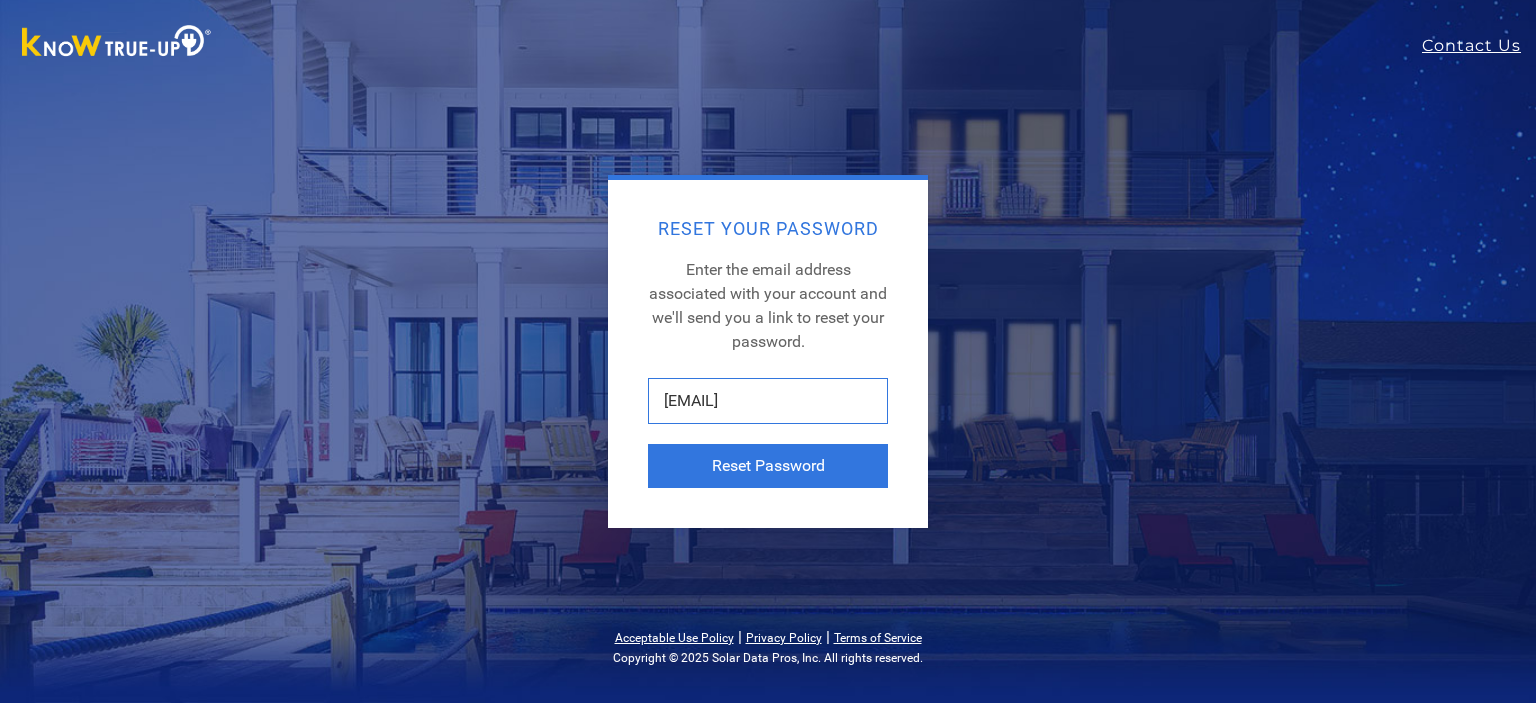scroll, scrollTop: 0, scrollLeft: 14, axis: horizontal 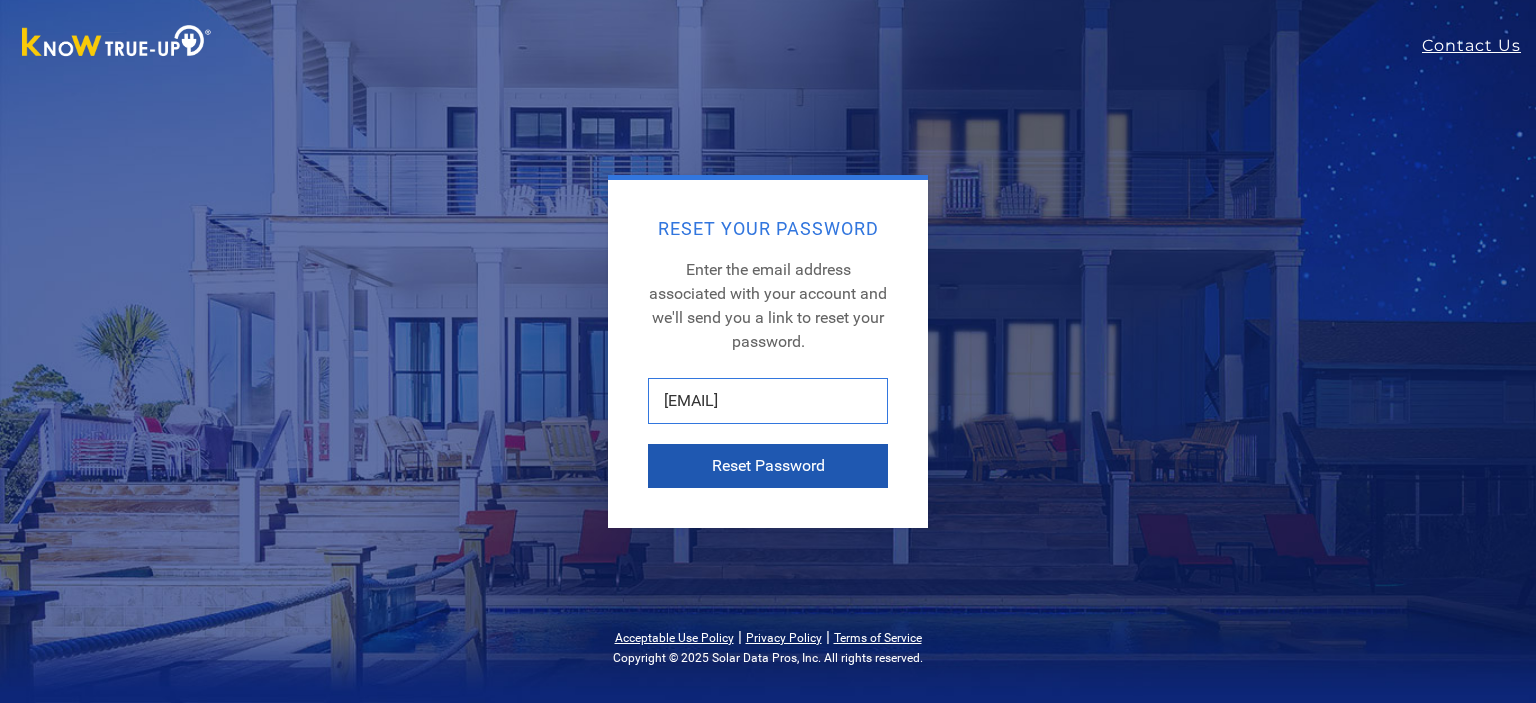 type on "[EMAIL]" 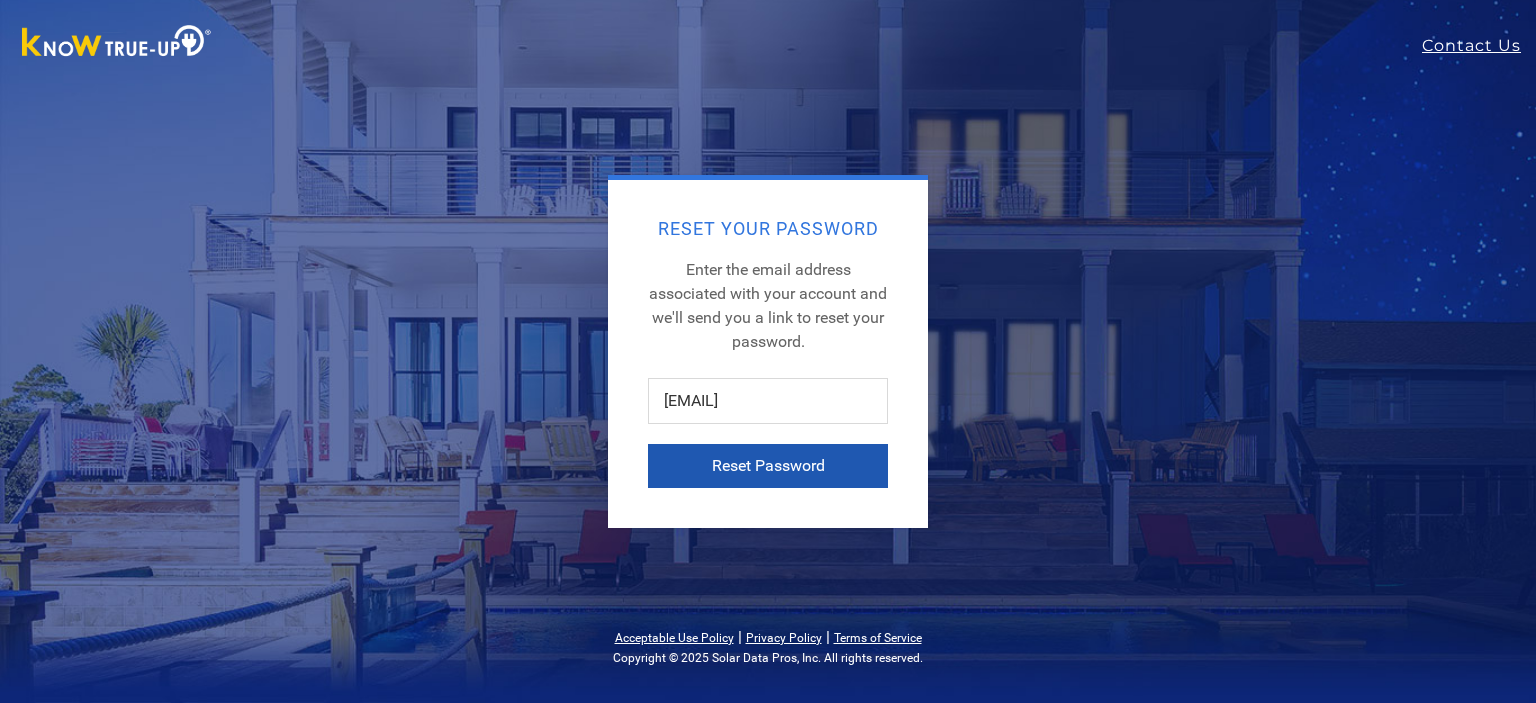 click on "Reset Password" at bounding box center [768, 466] 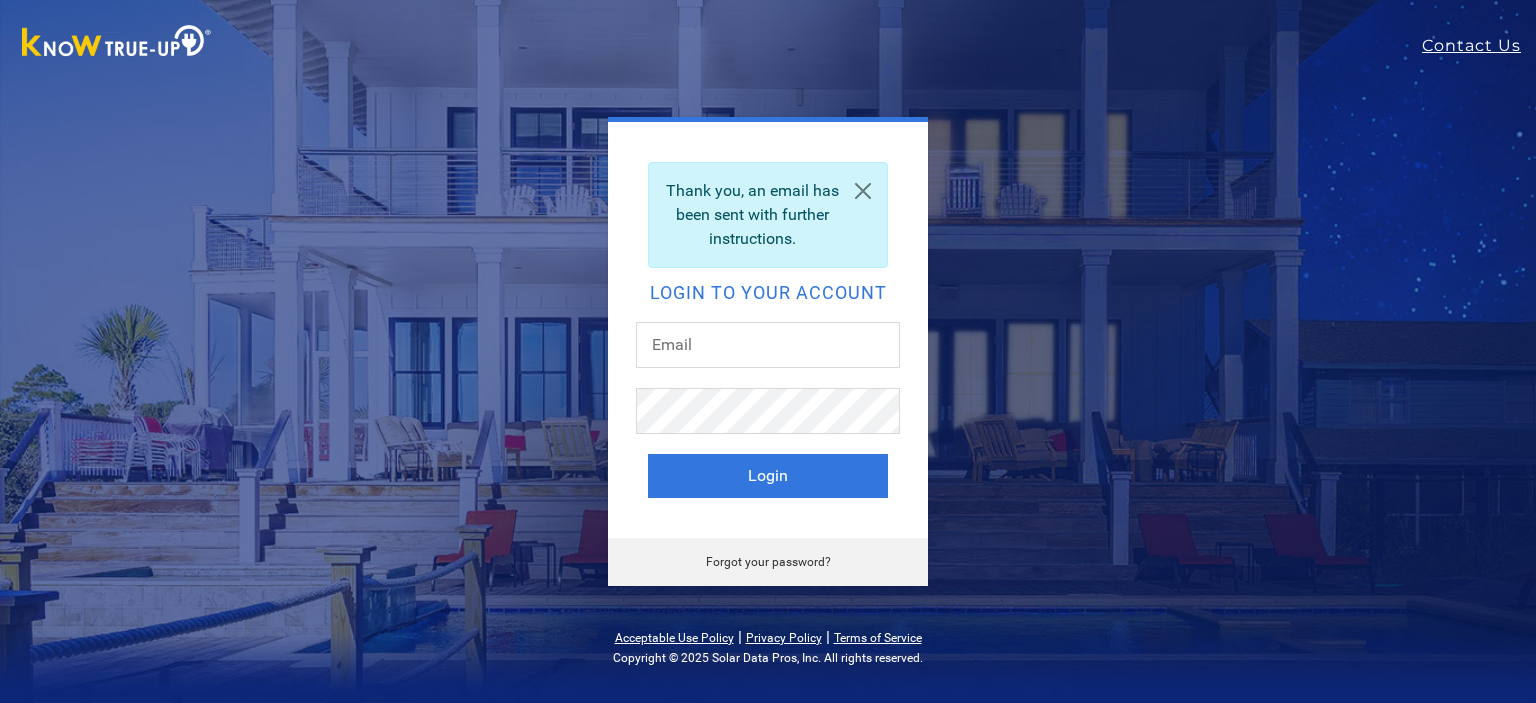 scroll, scrollTop: 0, scrollLeft: 0, axis: both 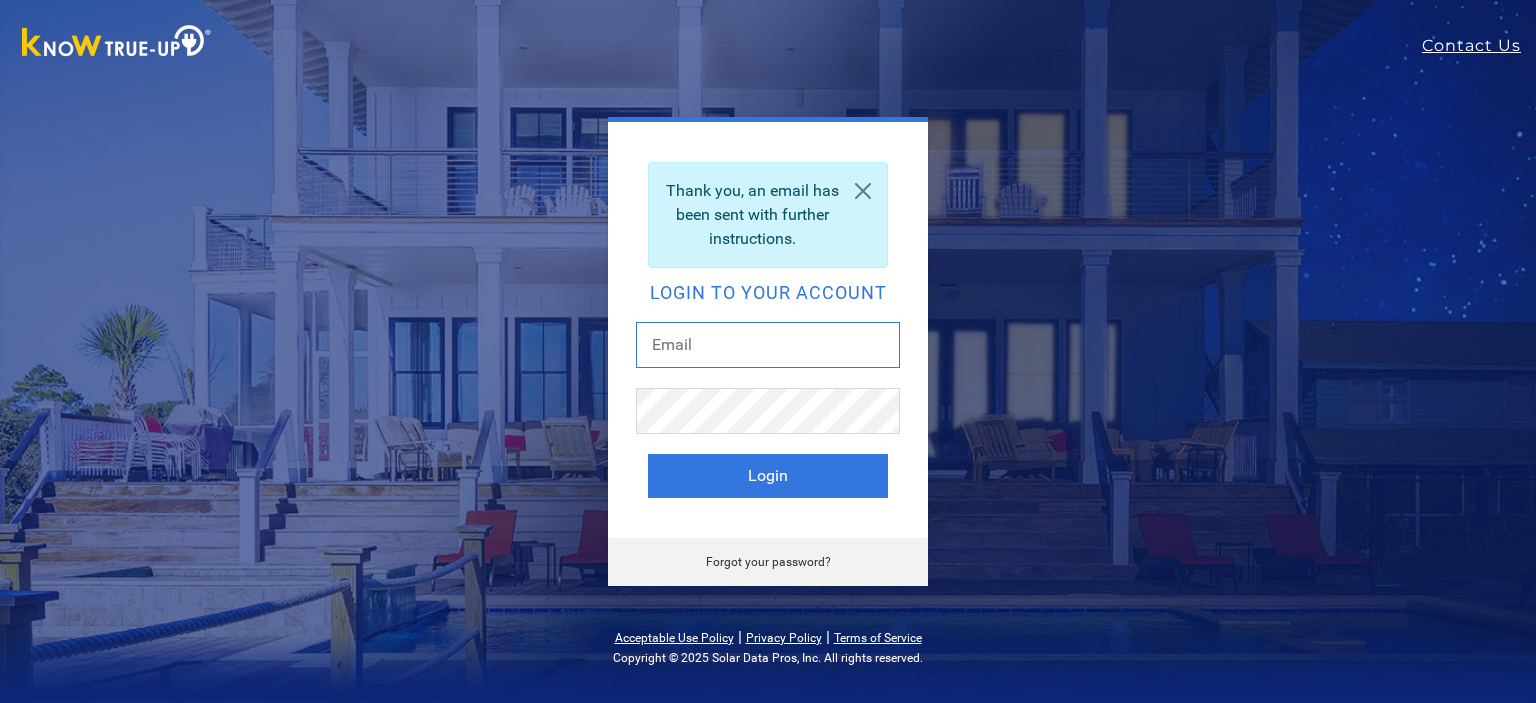 click at bounding box center [768, 345] 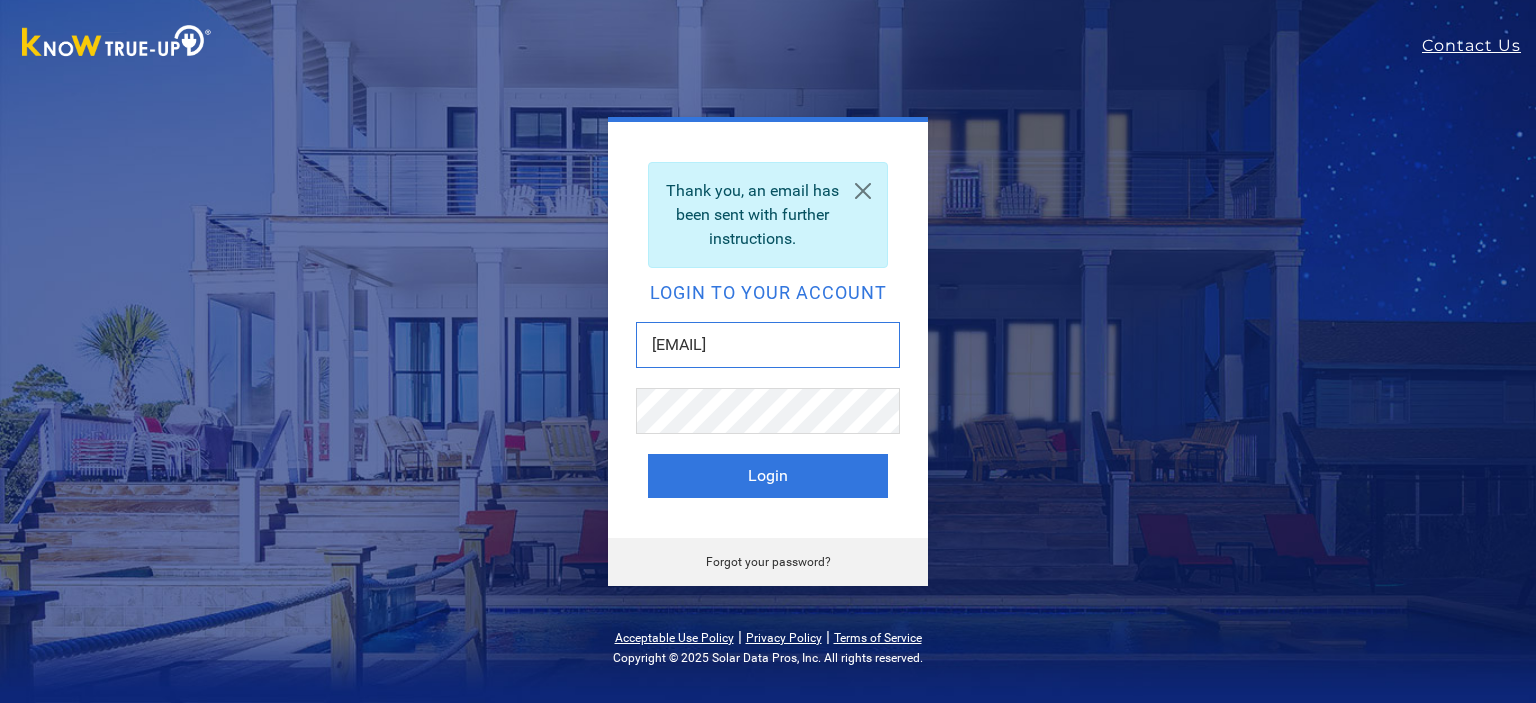 type on "salvador@radiusenergyinc.com" 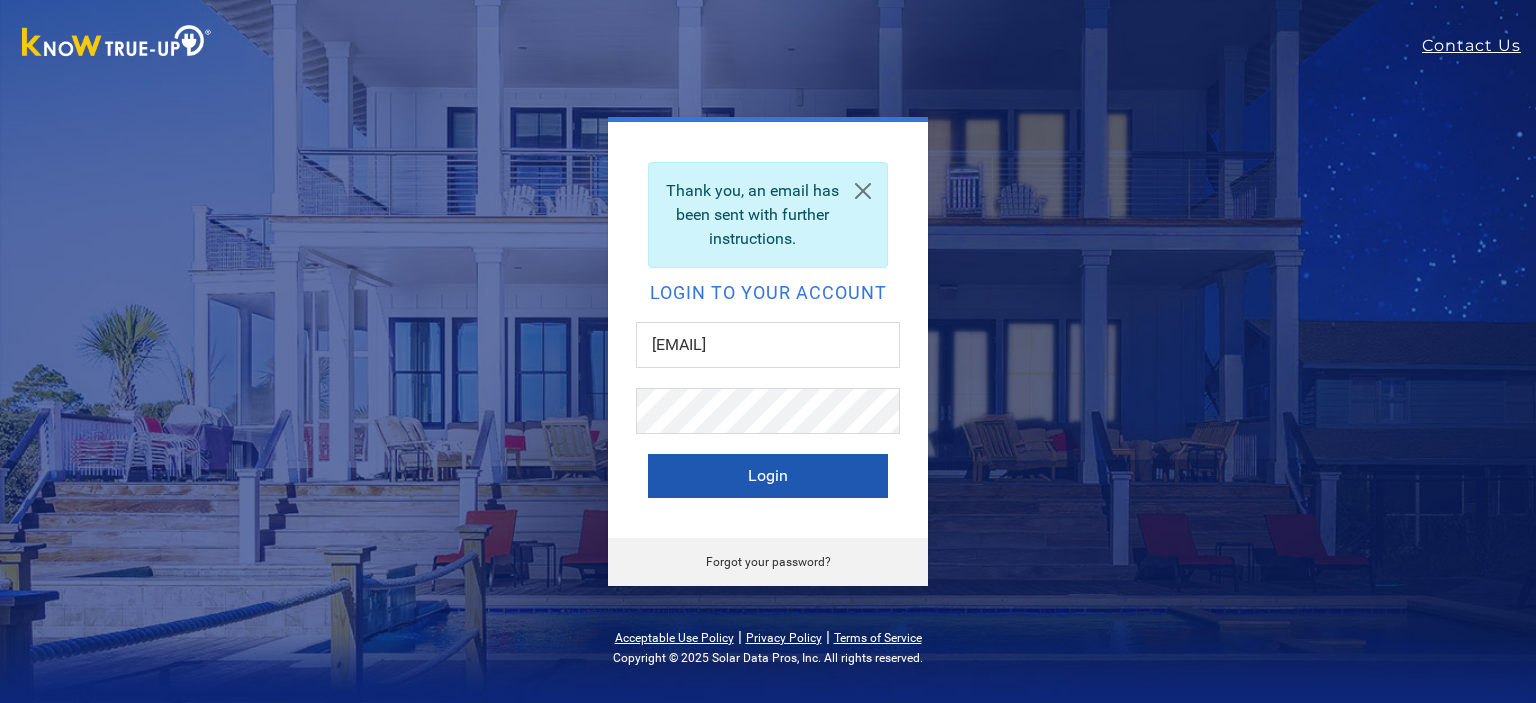 click on "Login" at bounding box center (768, 476) 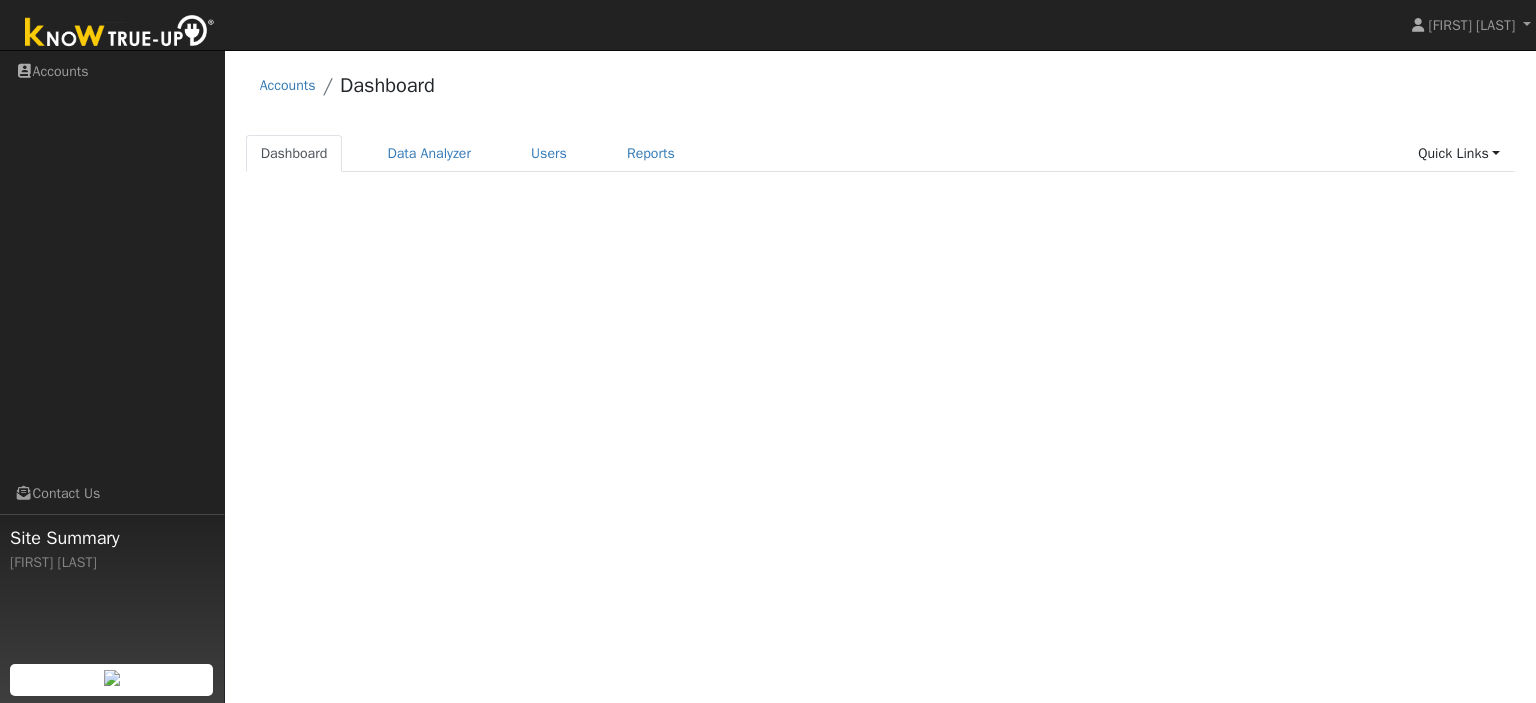 scroll, scrollTop: 0, scrollLeft: 0, axis: both 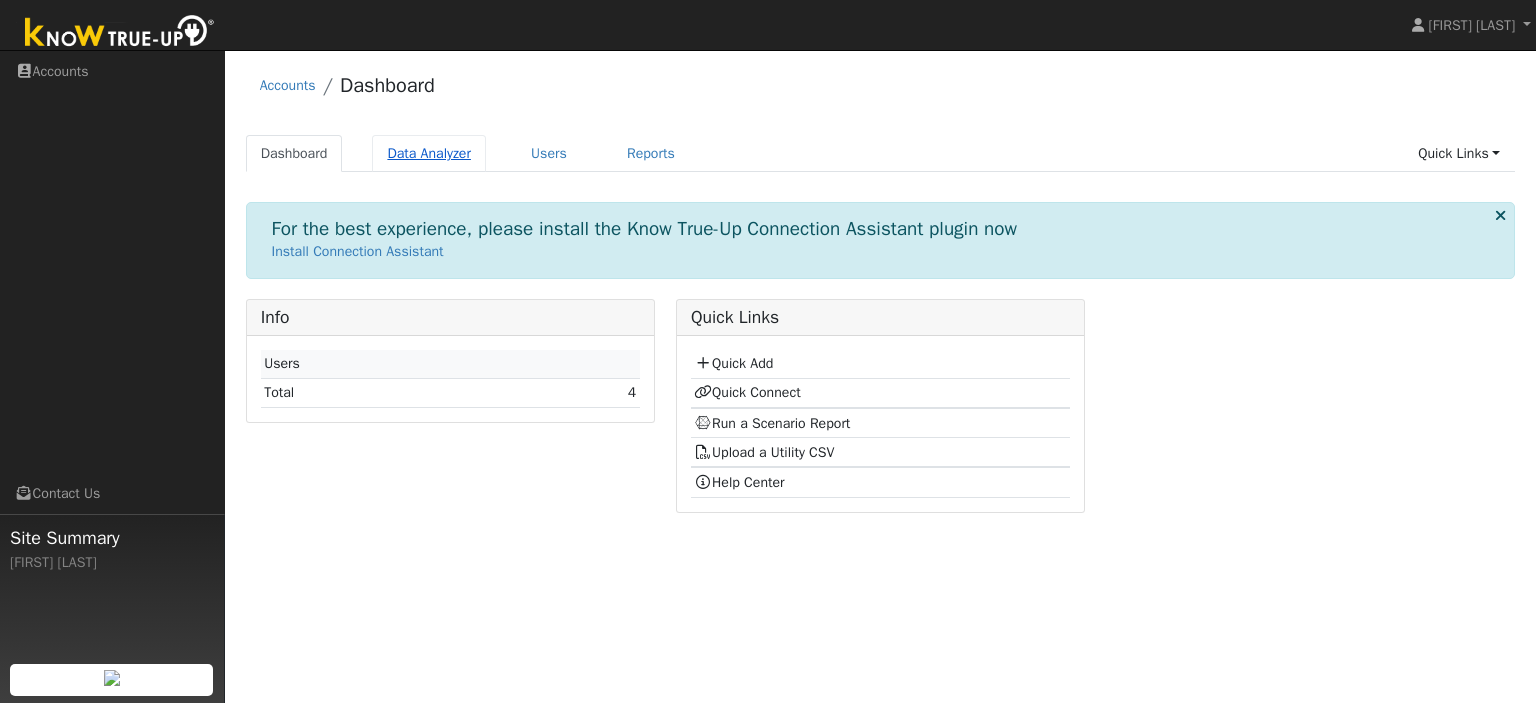 click on "Data Analyzer" at bounding box center [429, 153] 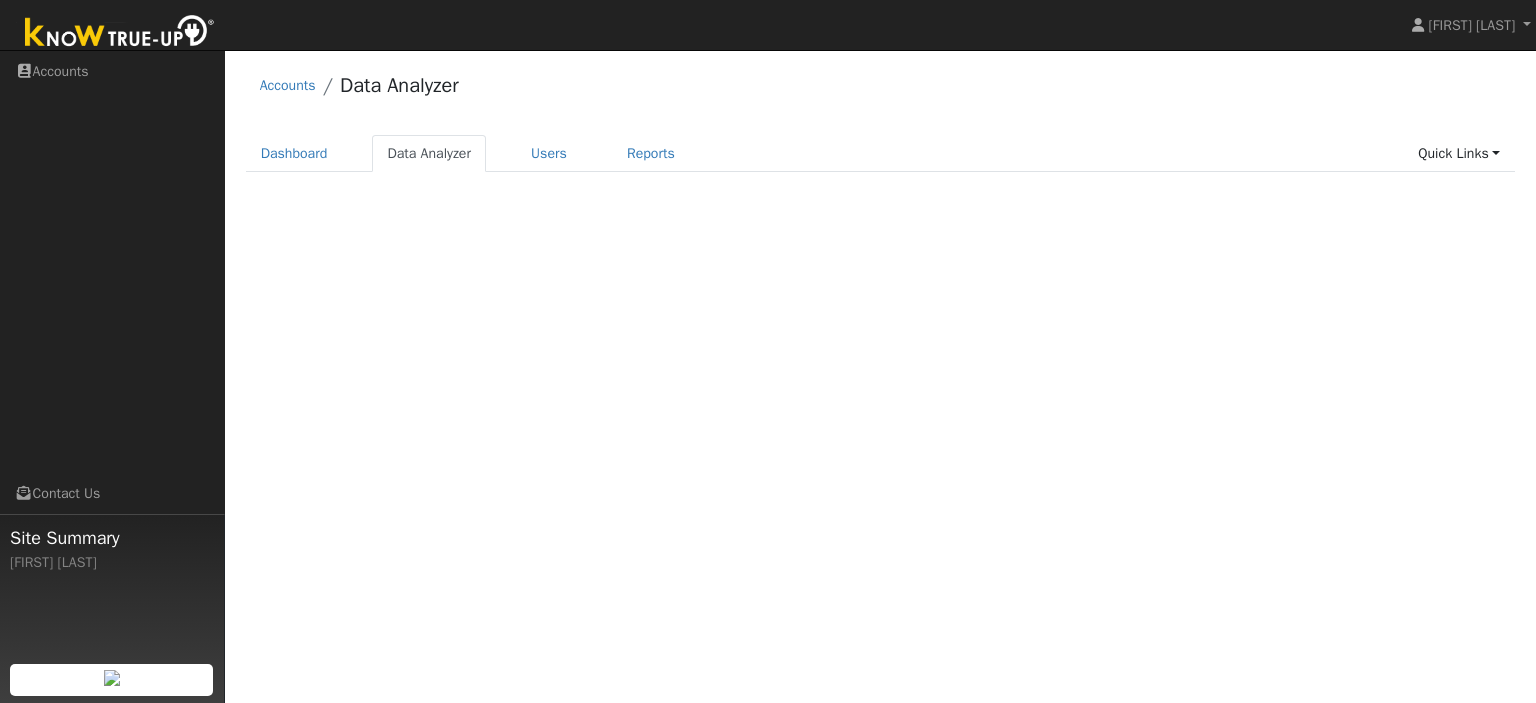 scroll, scrollTop: 0, scrollLeft: 0, axis: both 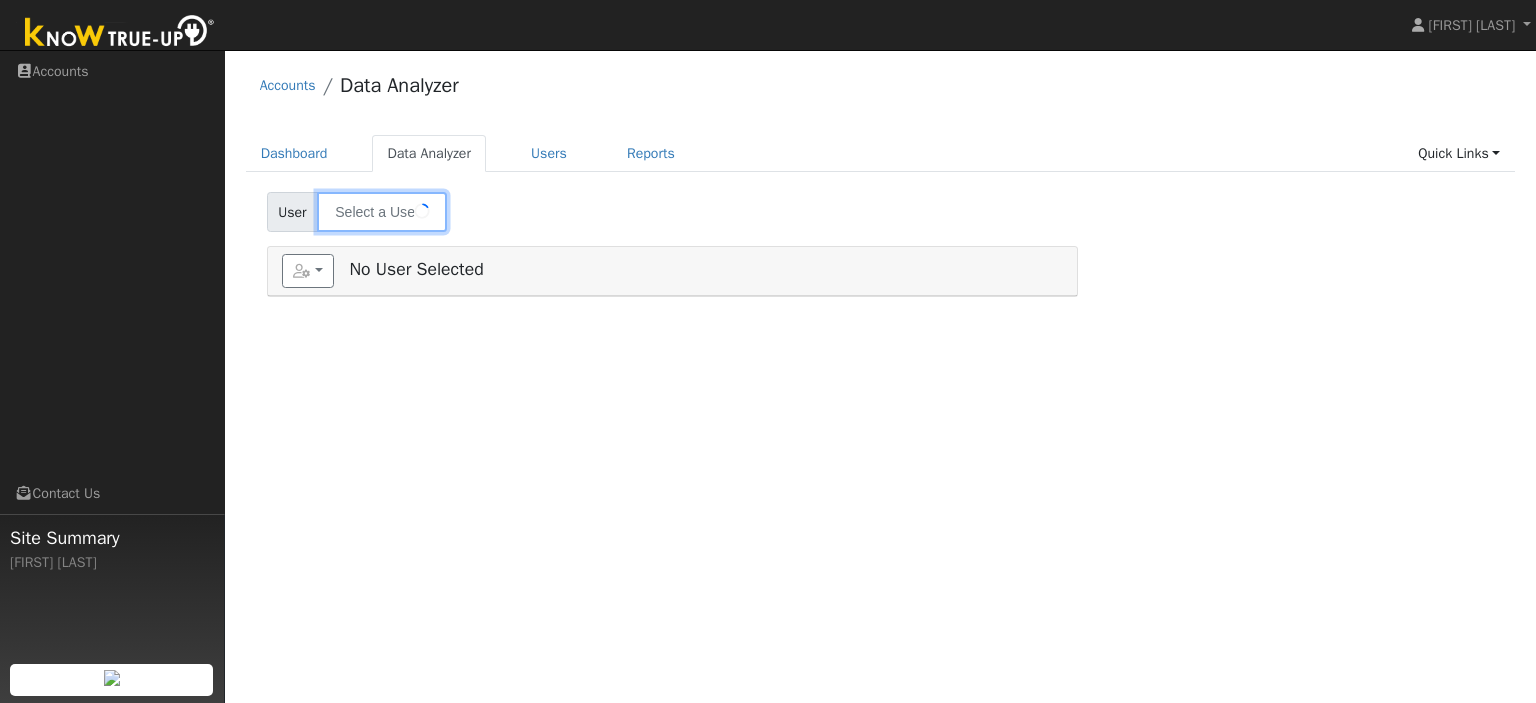 type on "[FIRST] [LAST]" 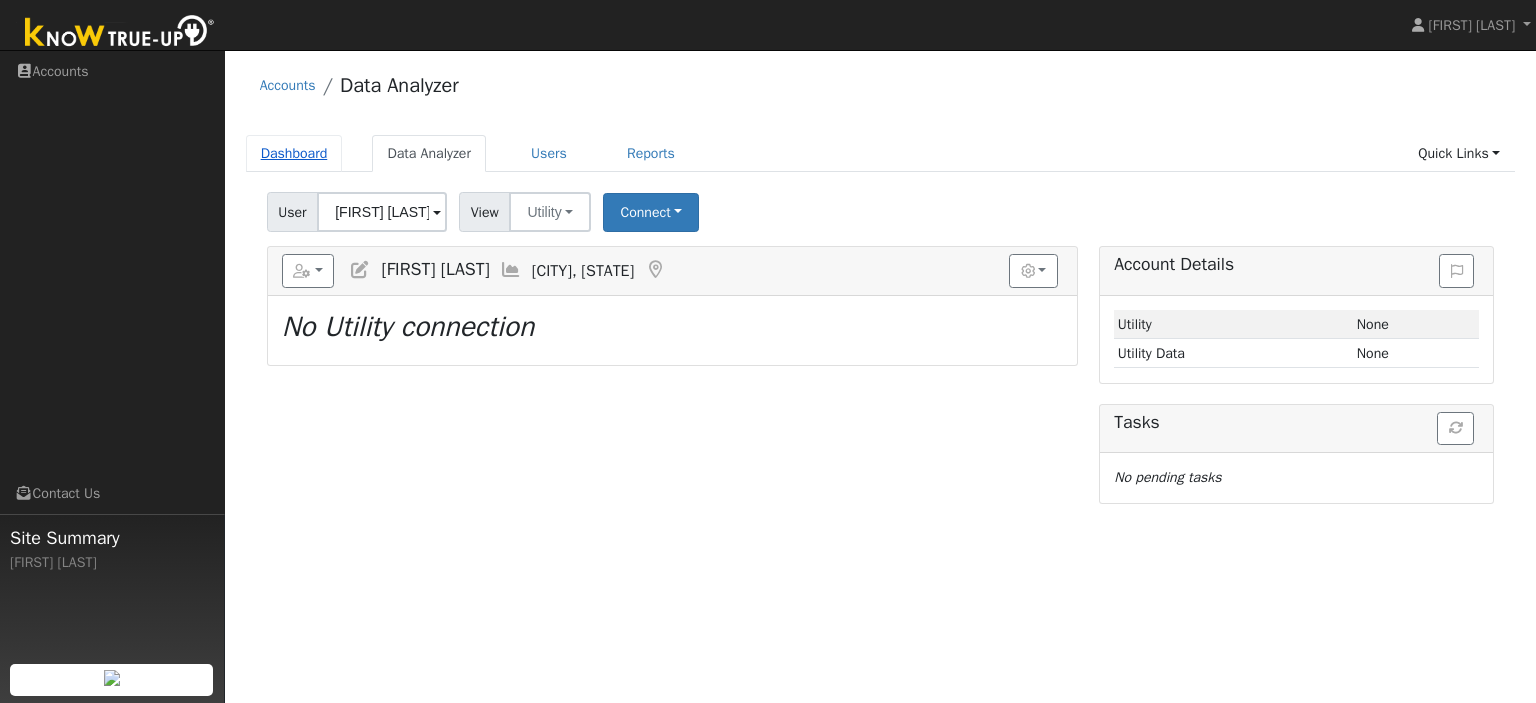 click on "Dashboard" at bounding box center [294, 153] 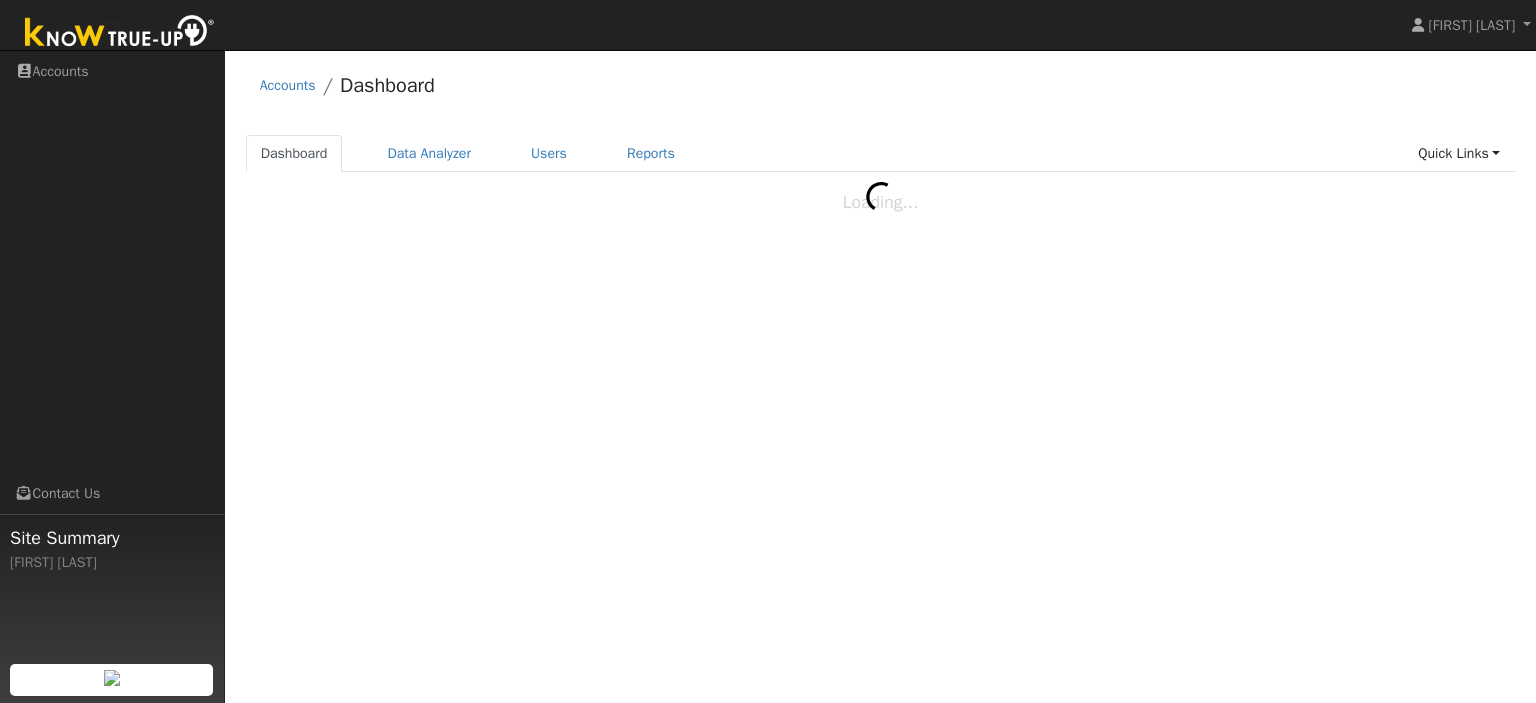 scroll, scrollTop: 0, scrollLeft: 0, axis: both 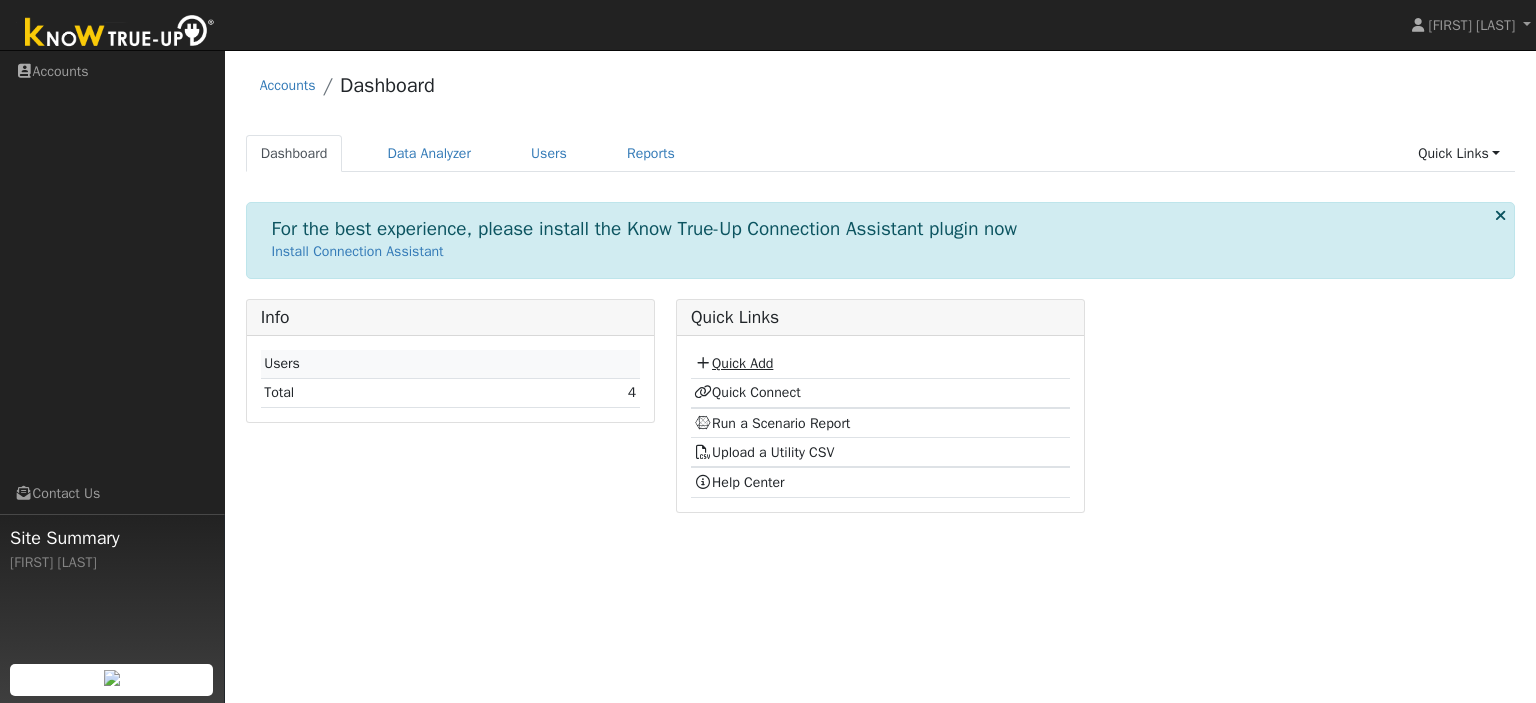 click on "Quick Add" at bounding box center [733, 363] 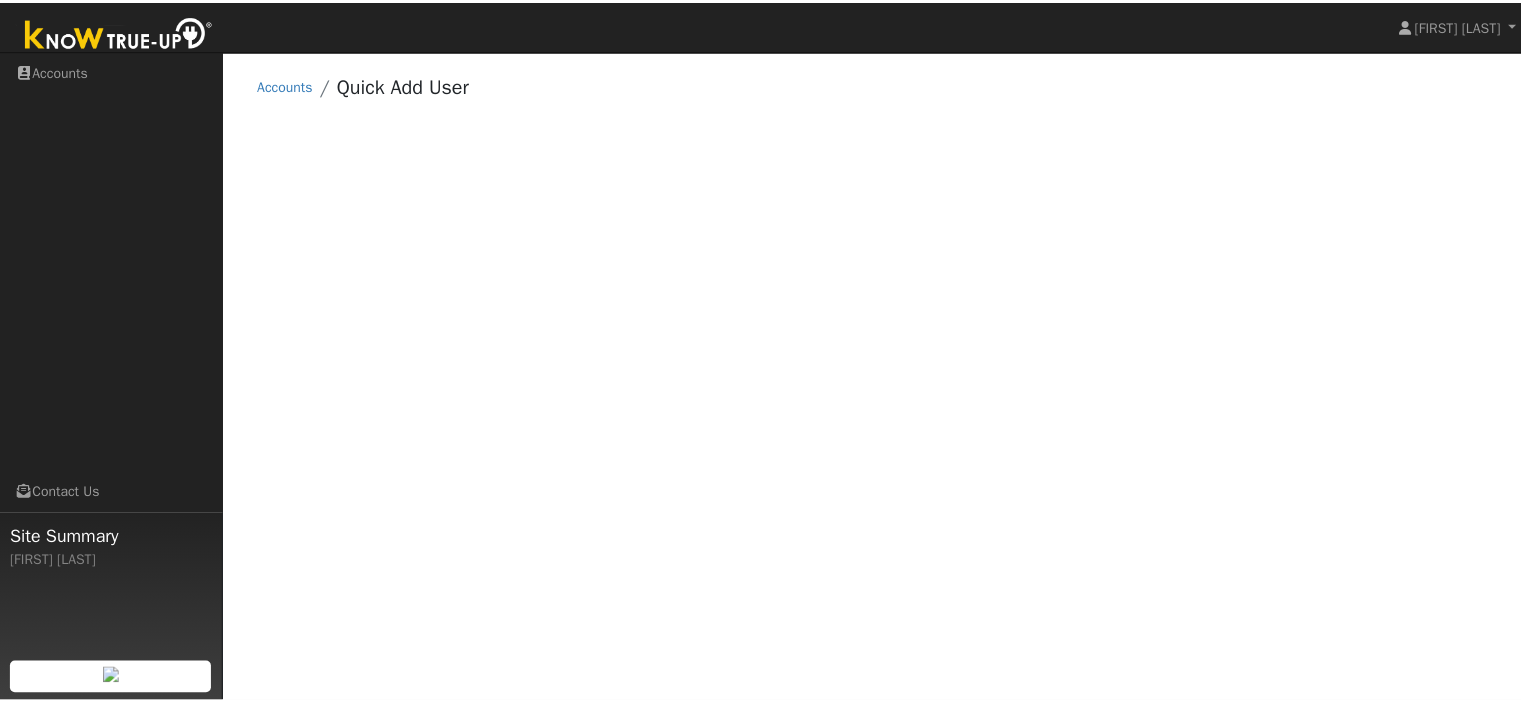 scroll, scrollTop: 0, scrollLeft: 0, axis: both 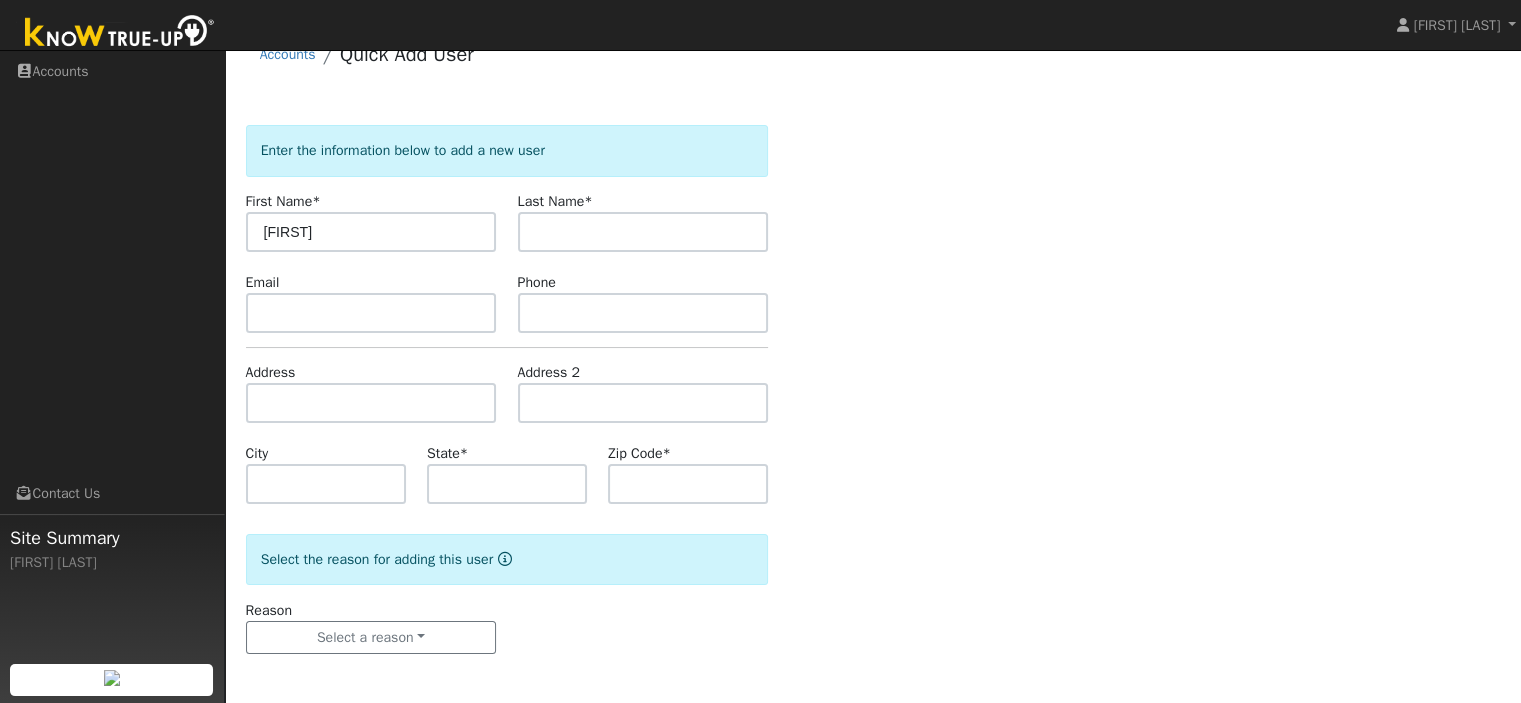 type on "[FIRST]" 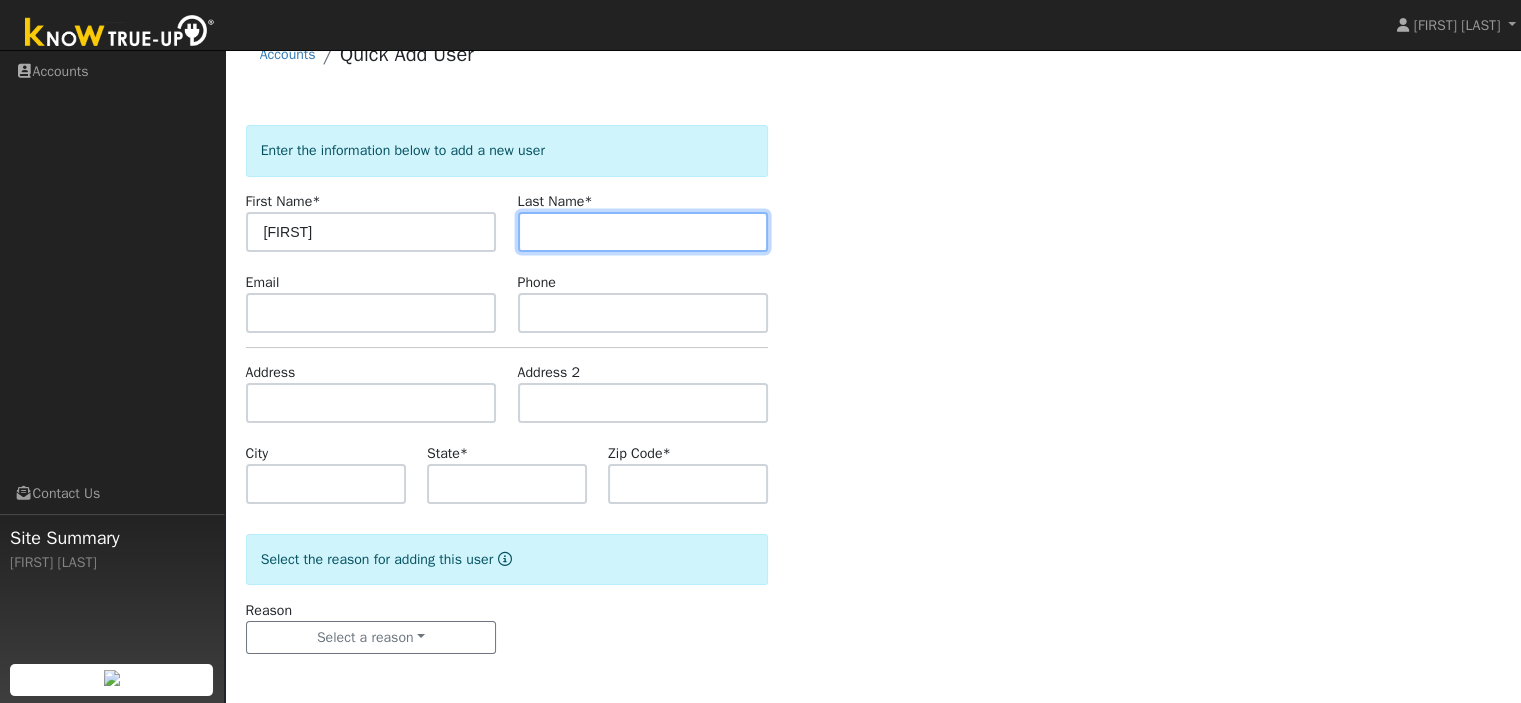 click at bounding box center [643, 232] 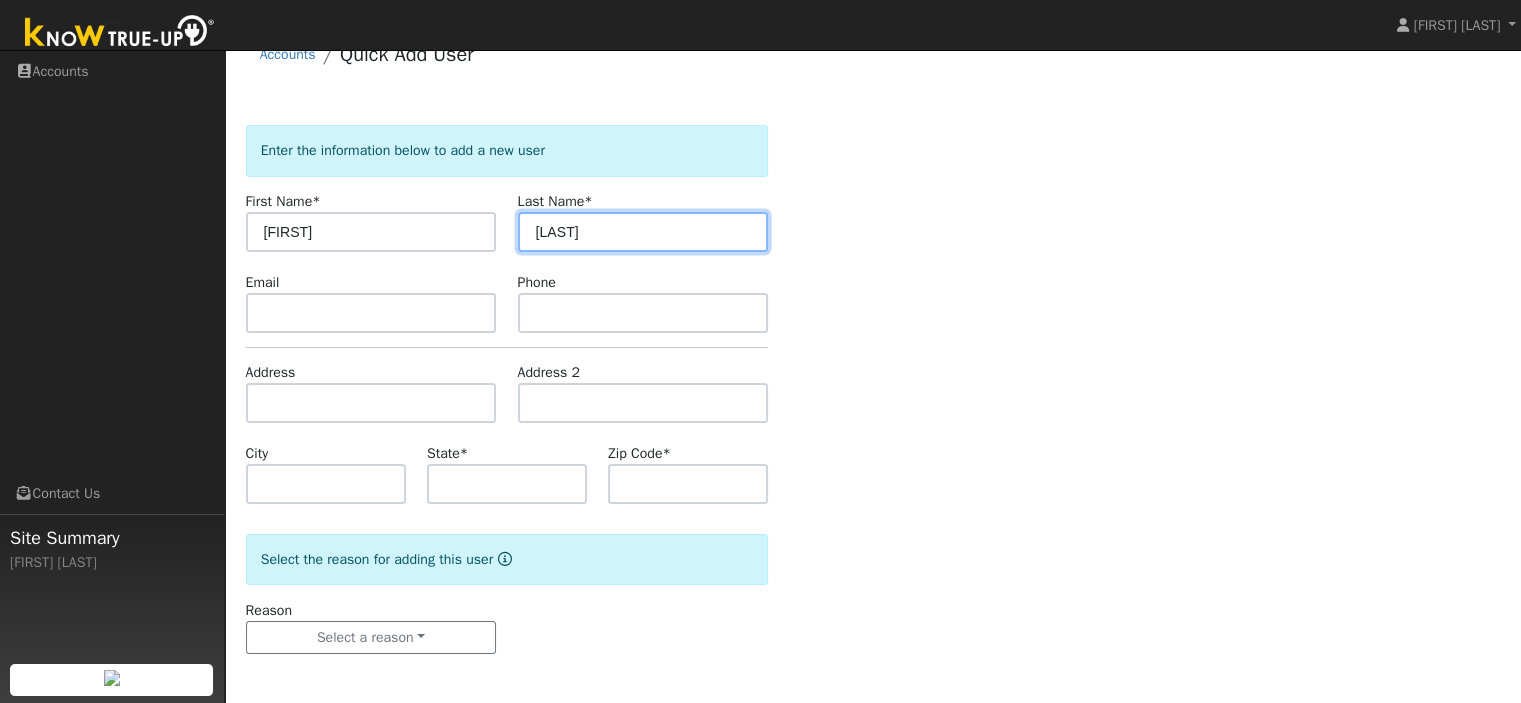 type on "[LAST]" 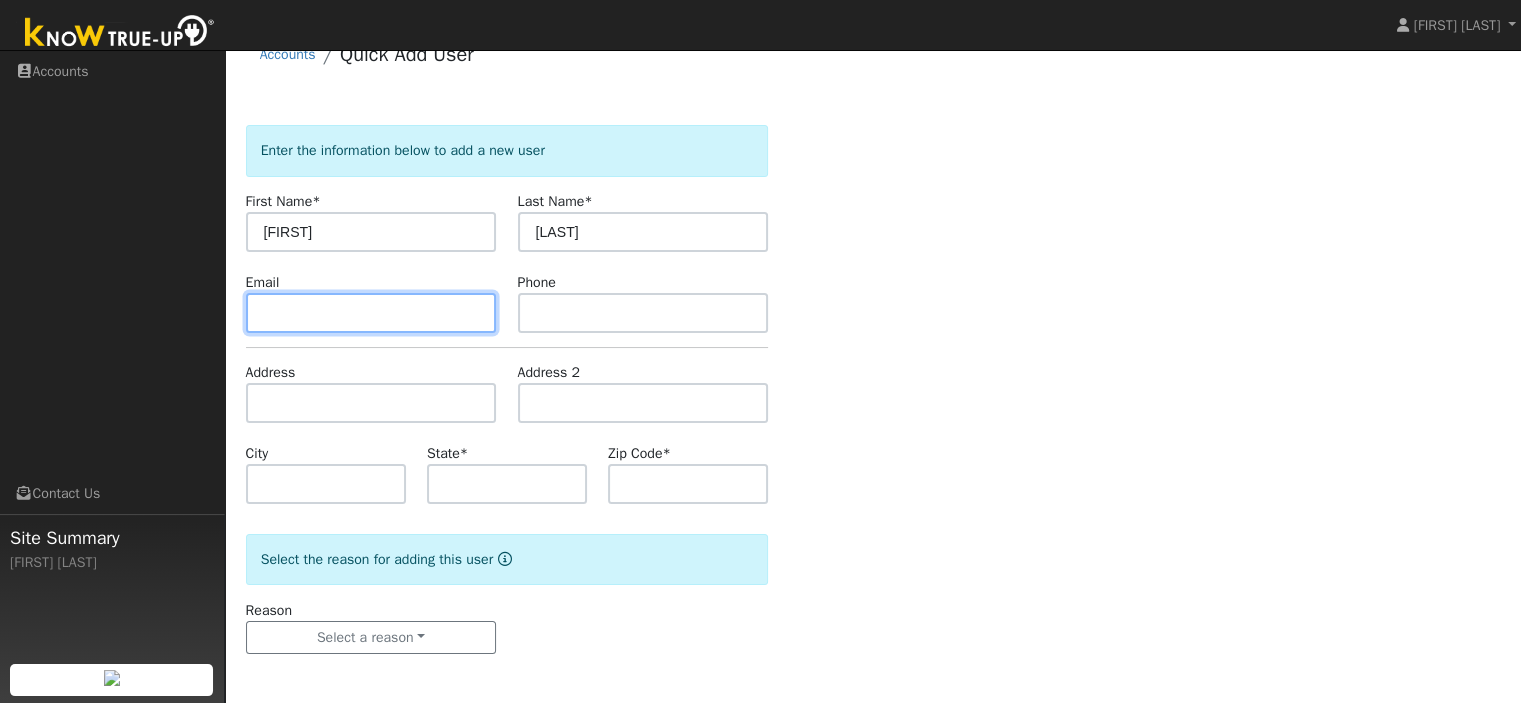 click at bounding box center [371, 313] 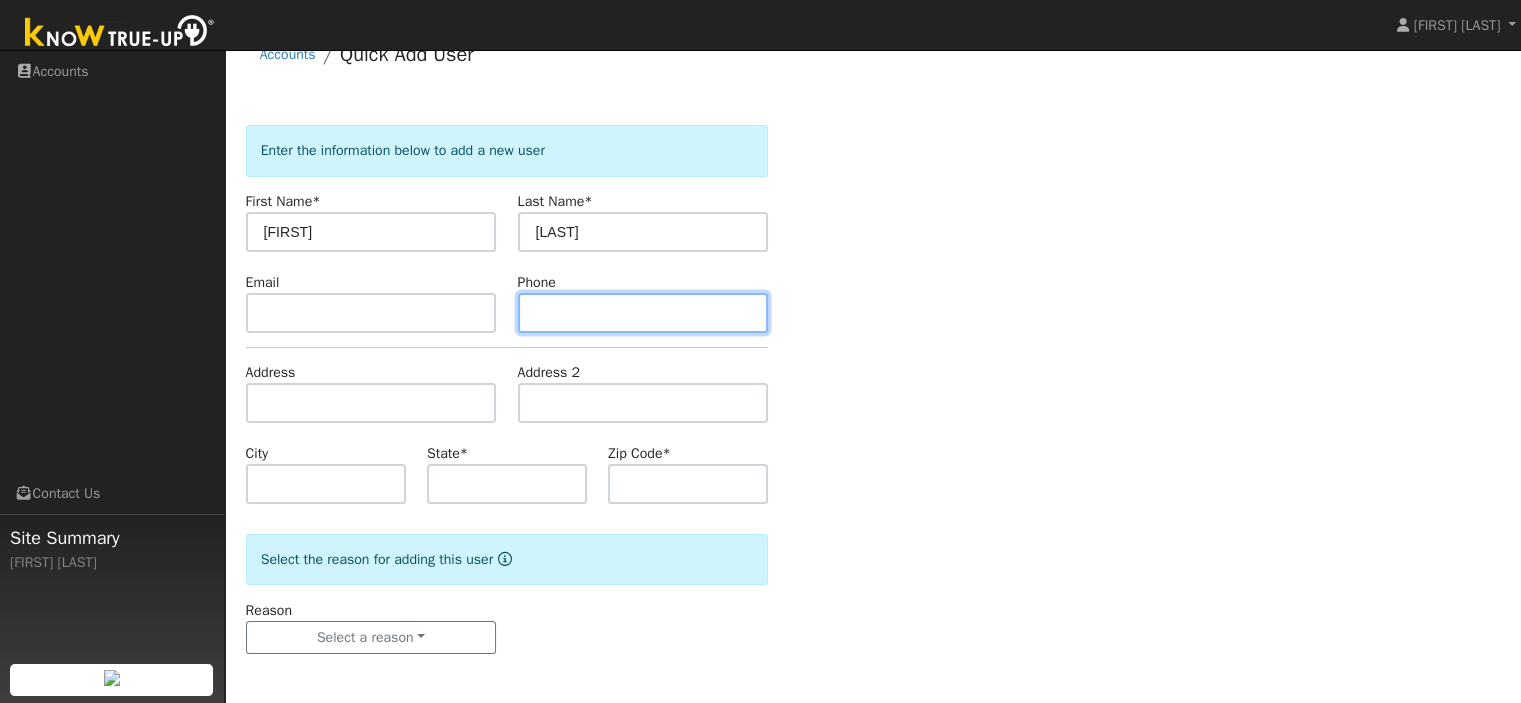 click at bounding box center (643, 313) 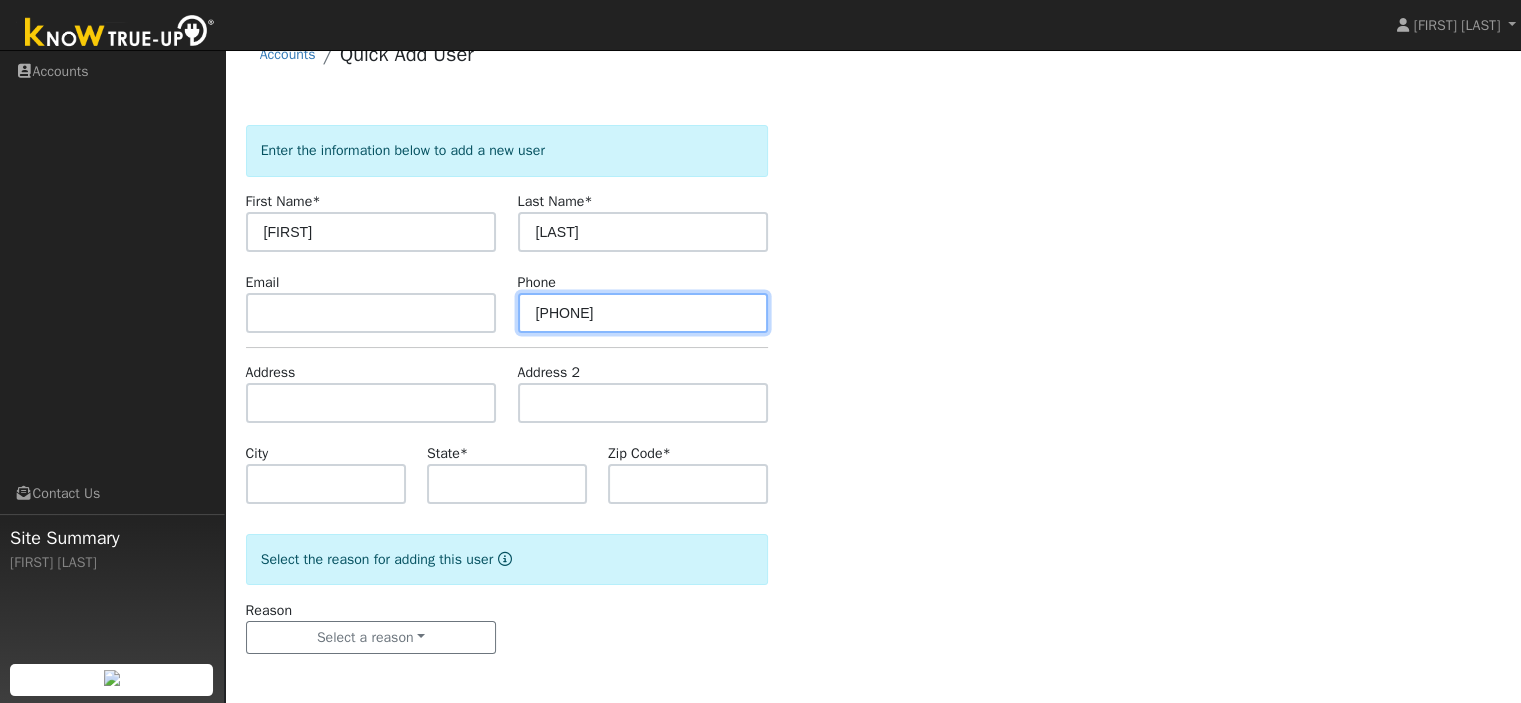 type on "[PHONE]" 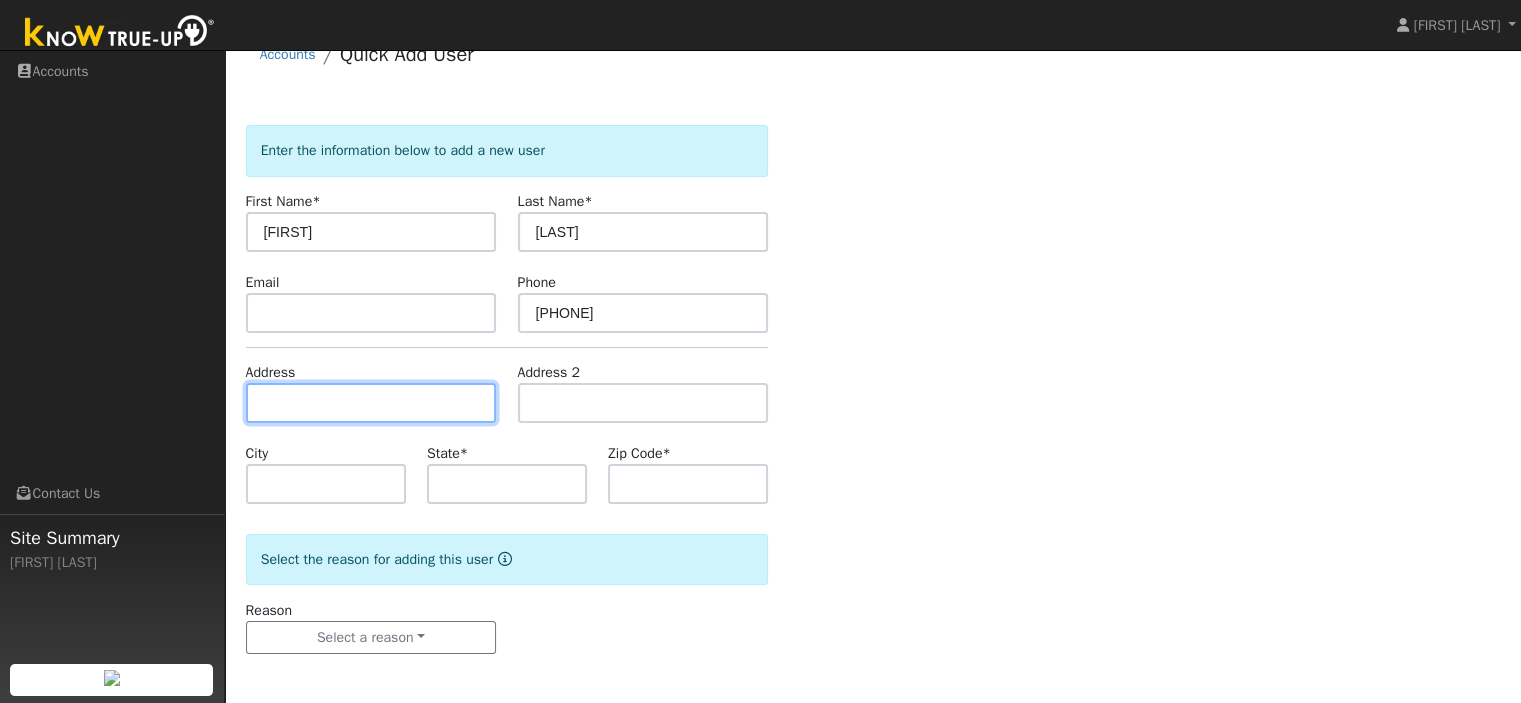 click at bounding box center [371, 403] 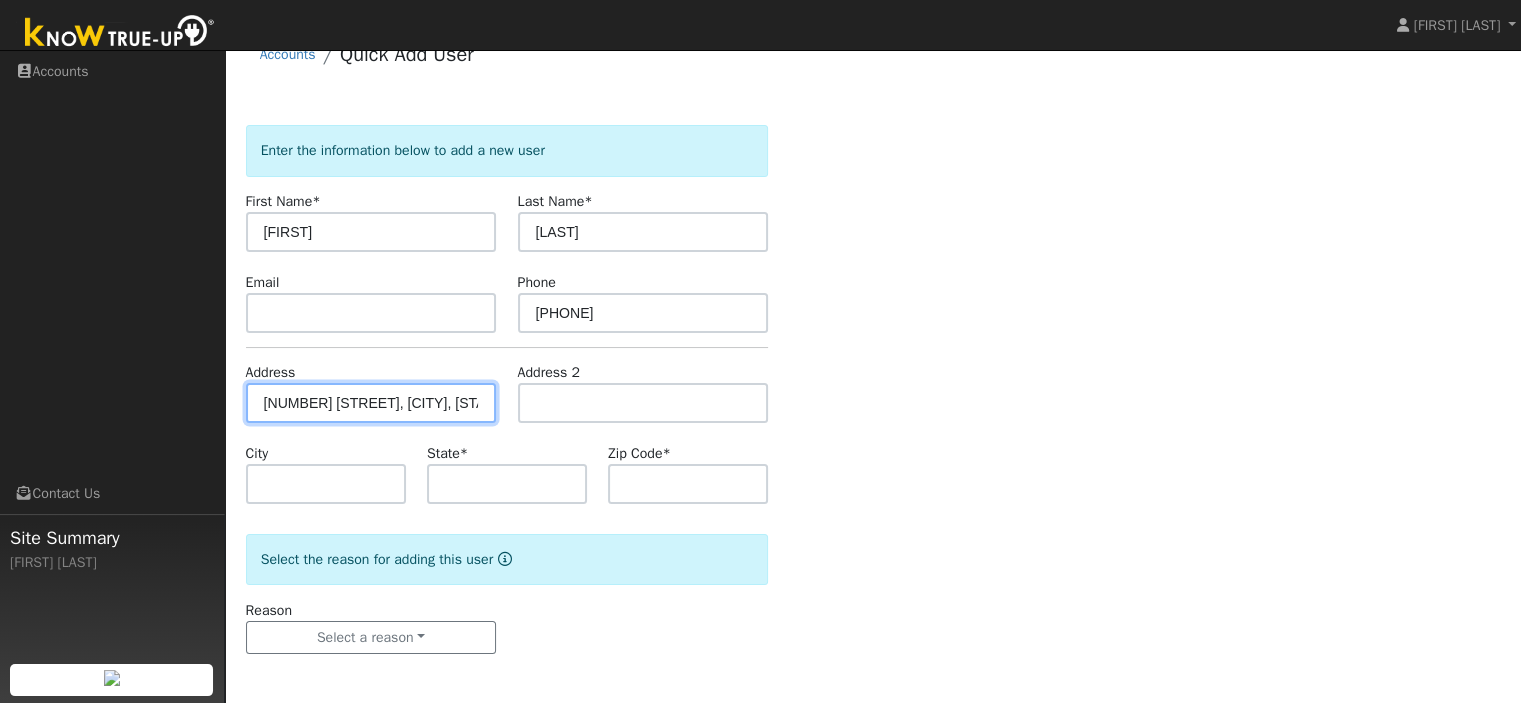 type on "[NUMBER] [STREET]" 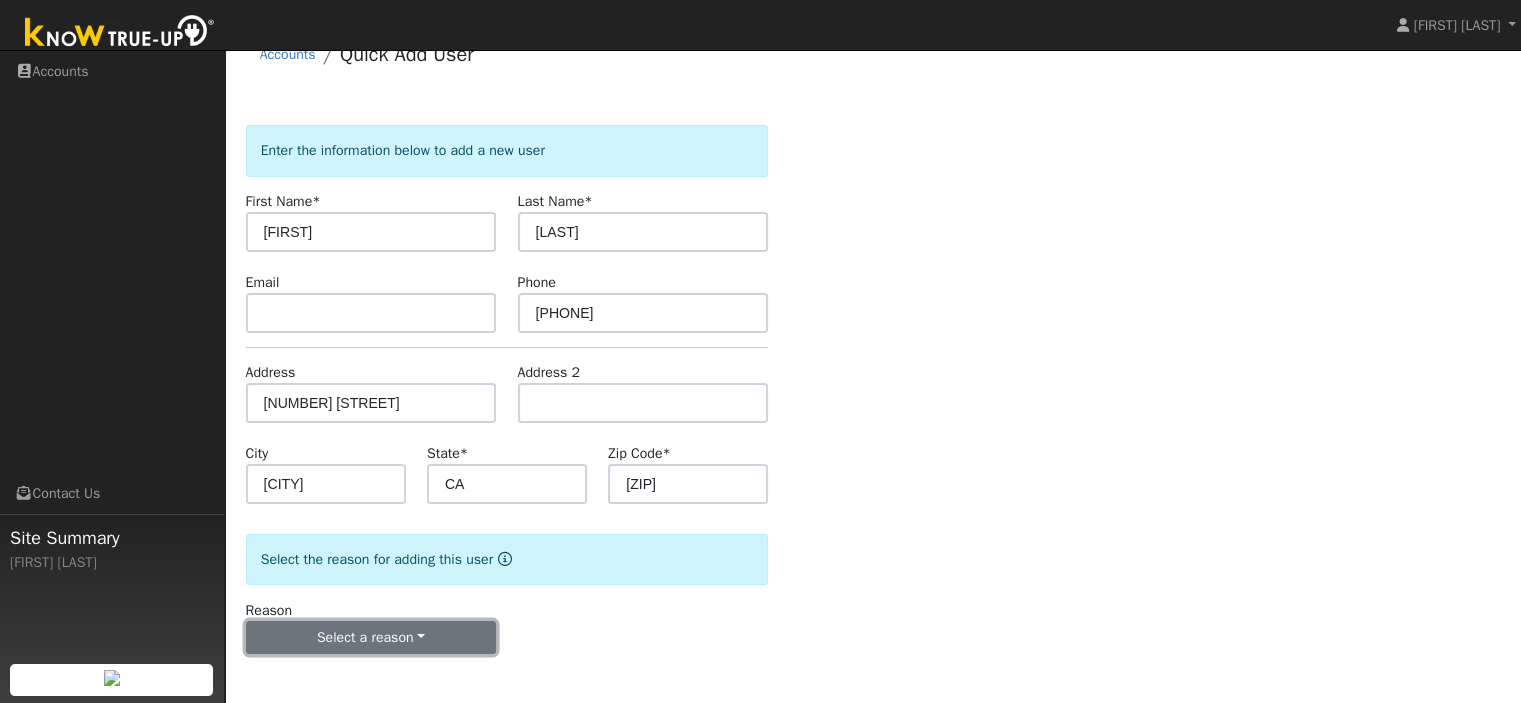 click on "Select a reason" at bounding box center [371, 638] 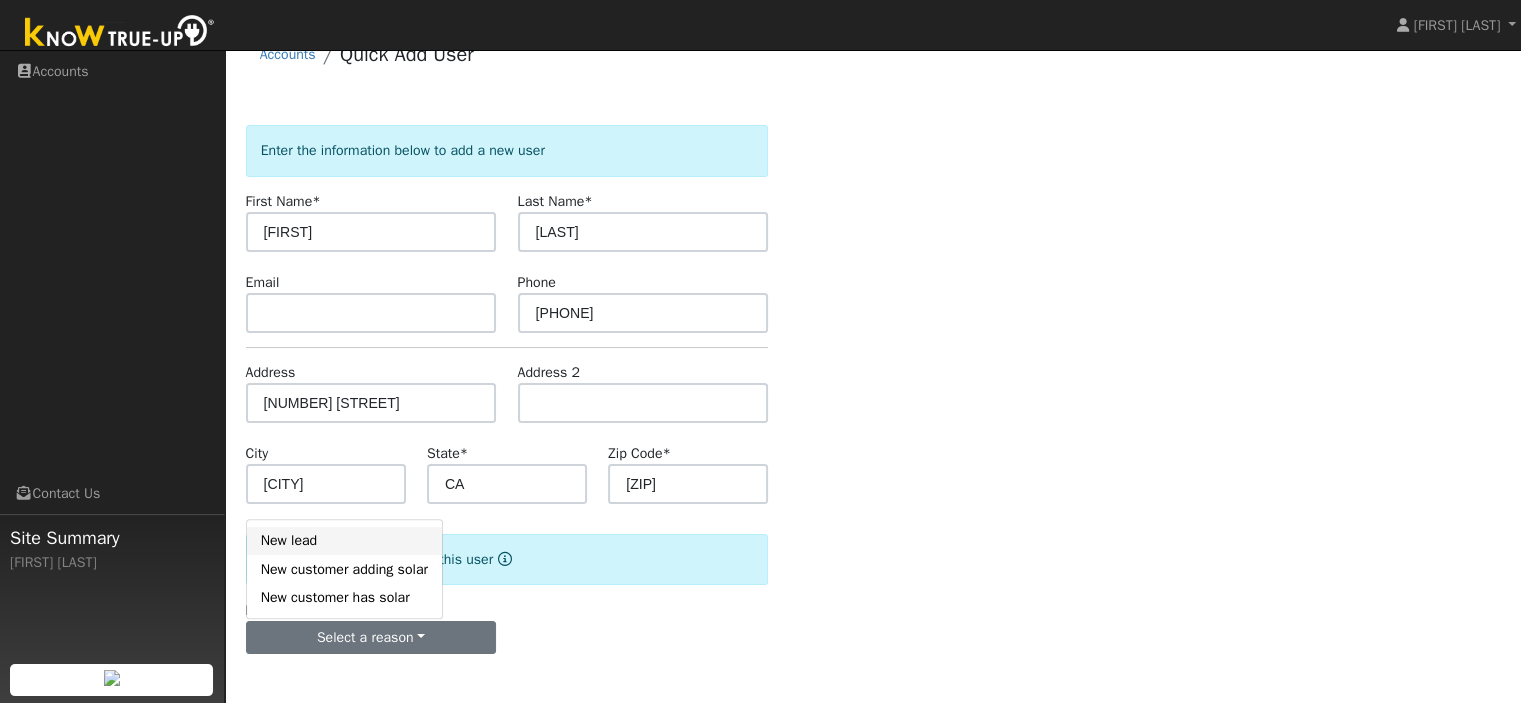 click on "New lead" at bounding box center (344, 541) 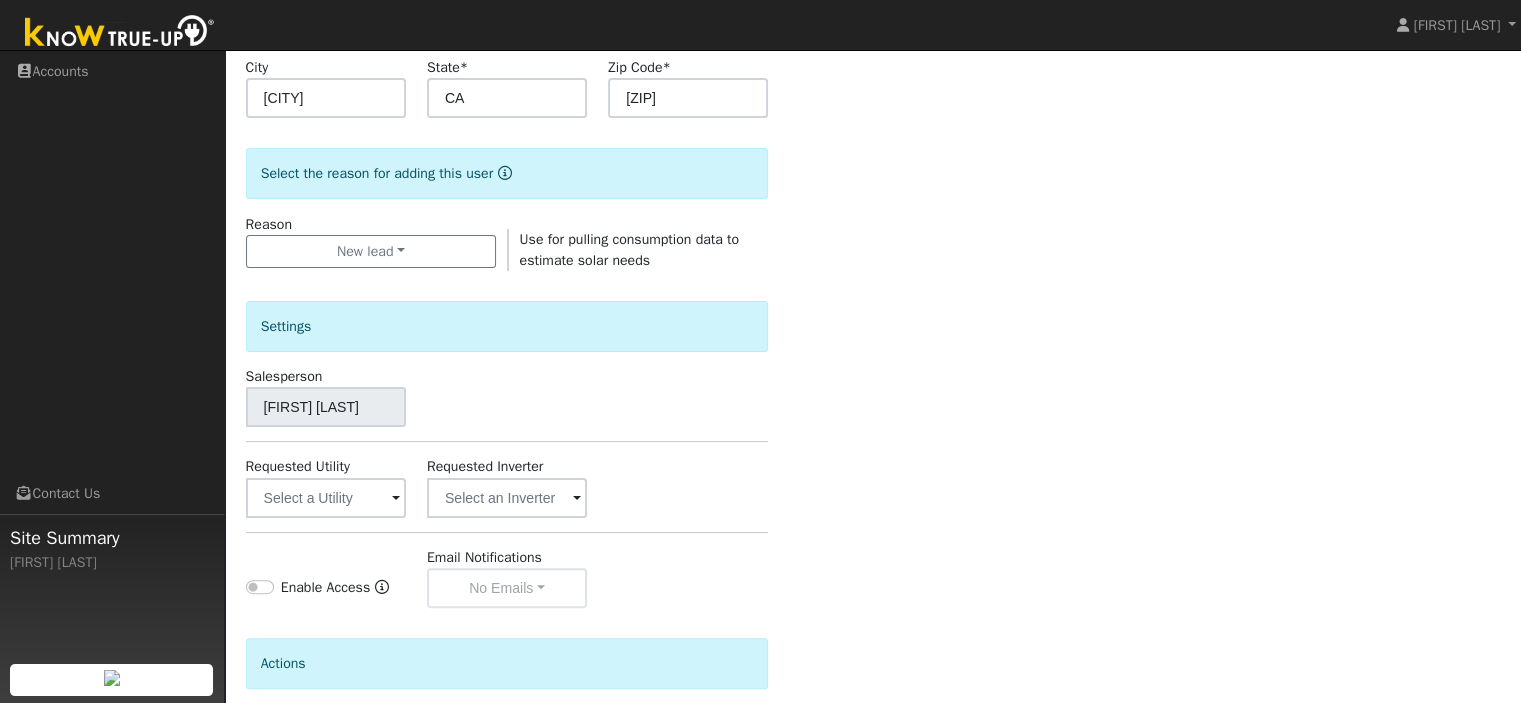 scroll, scrollTop: 387, scrollLeft: 0, axis: vertical 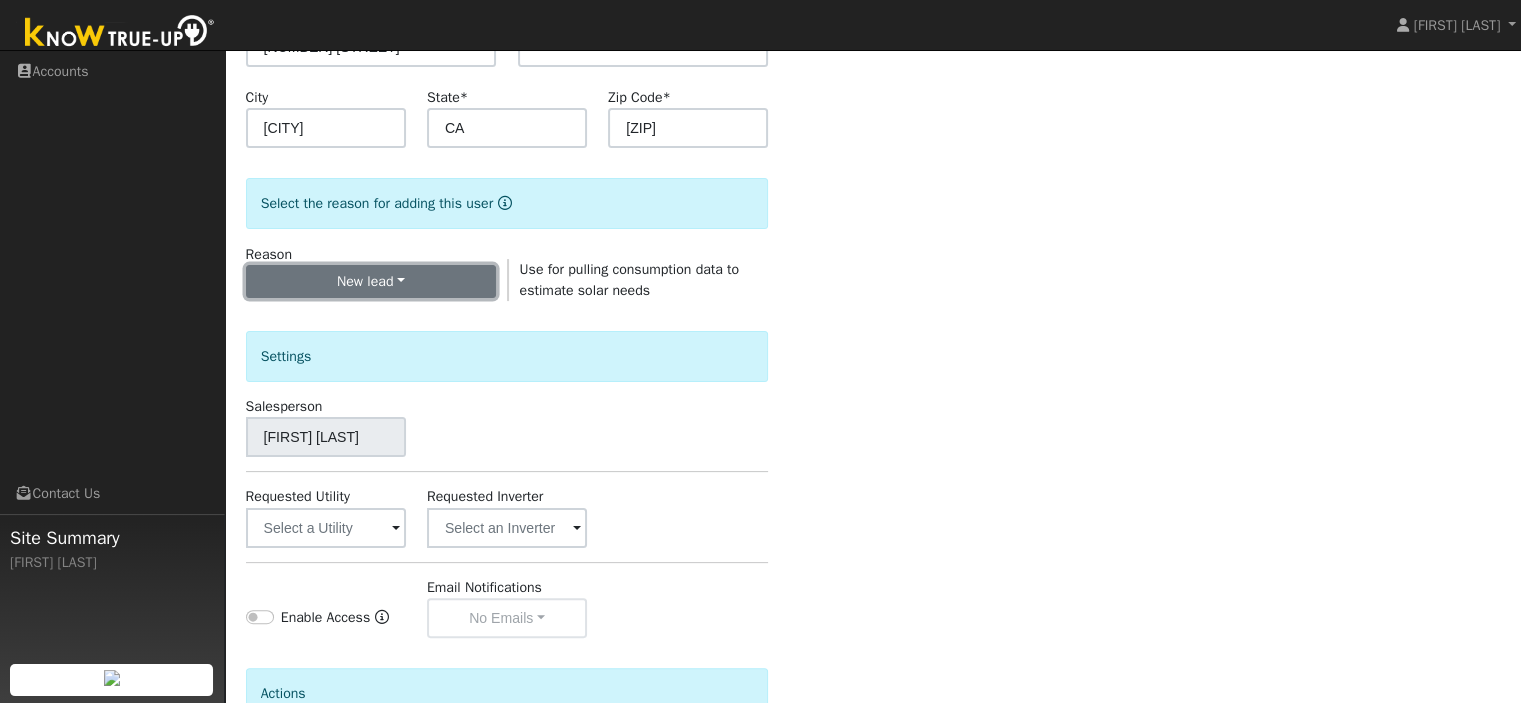 click on "New lead" at bounding box center (371, 282) 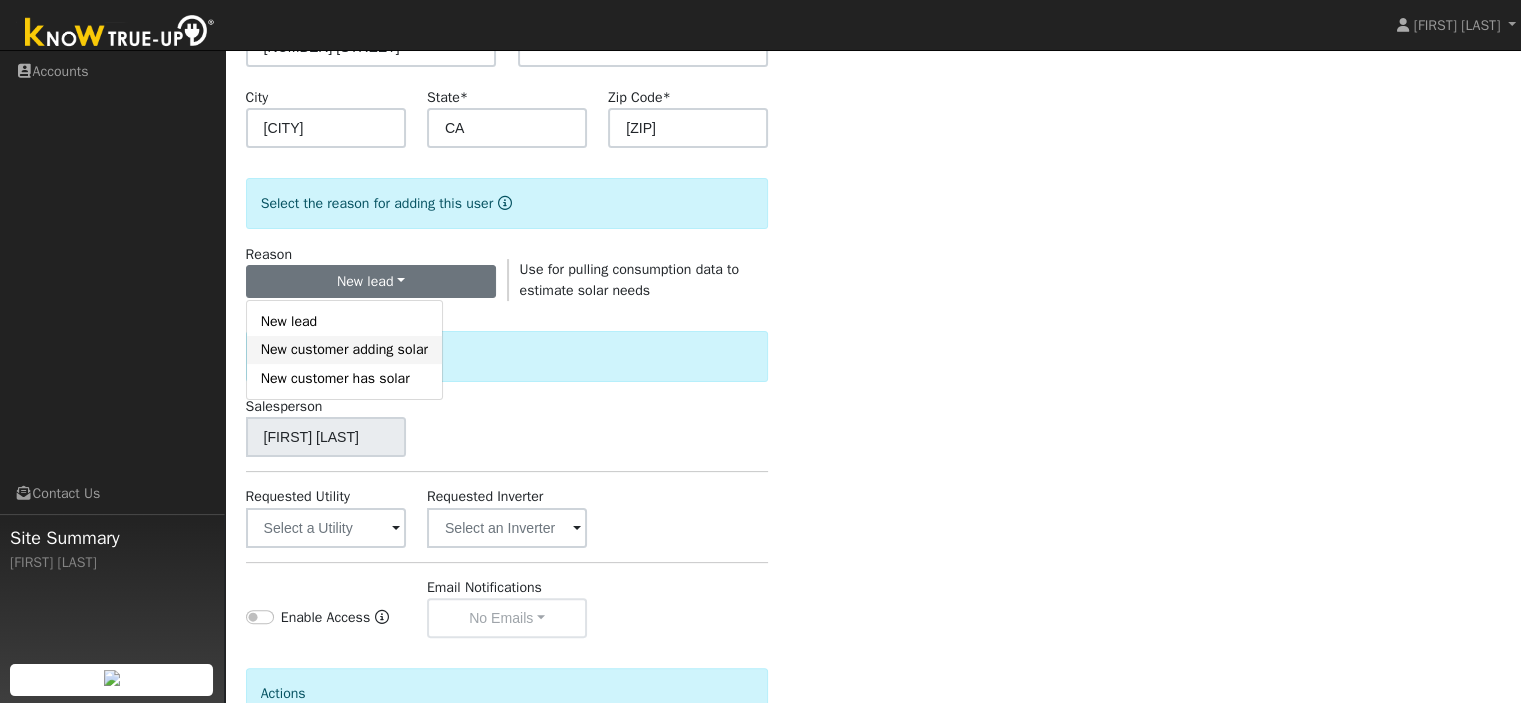 click on "New customer adding solar" at bounding box center [344, 350] 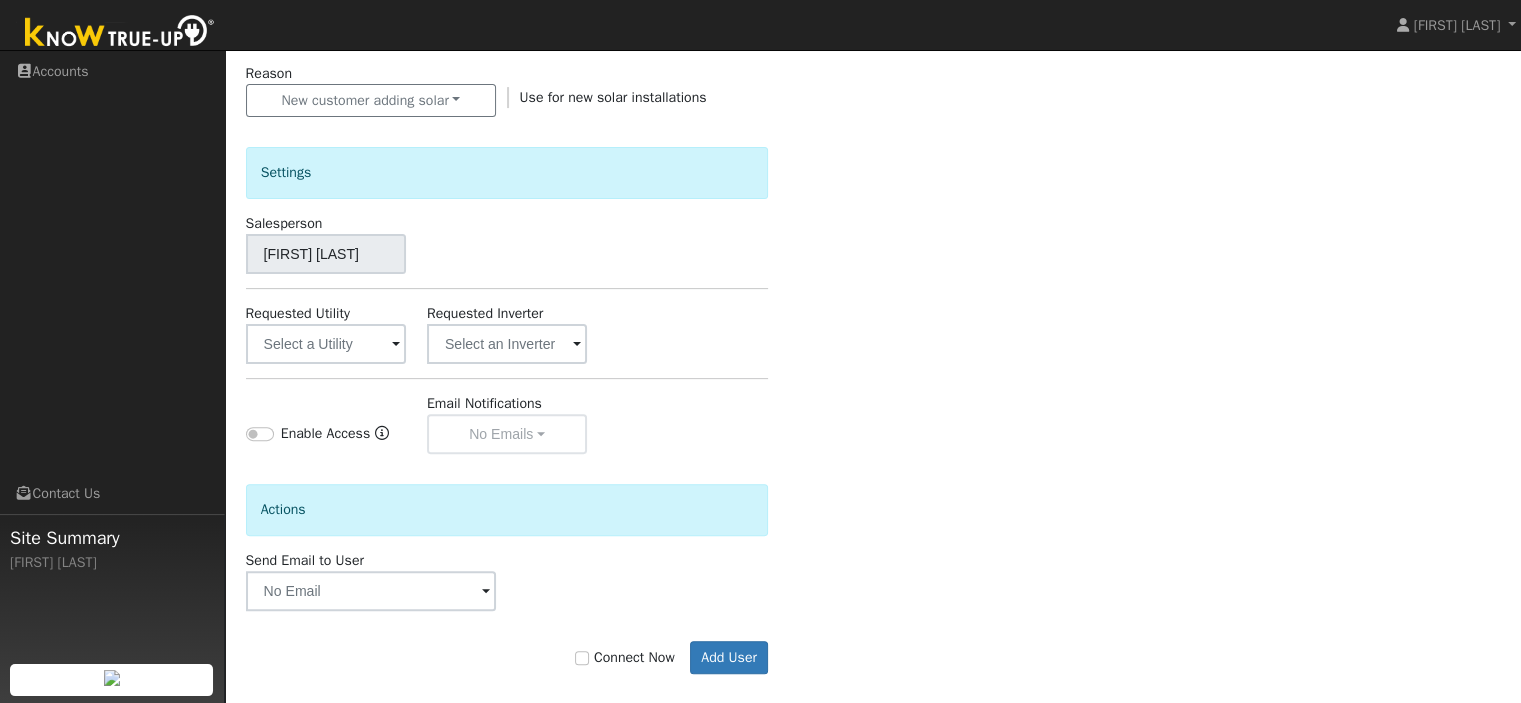 scroll, scrollTop: 570, scrollLeft: 0, axis: vertical 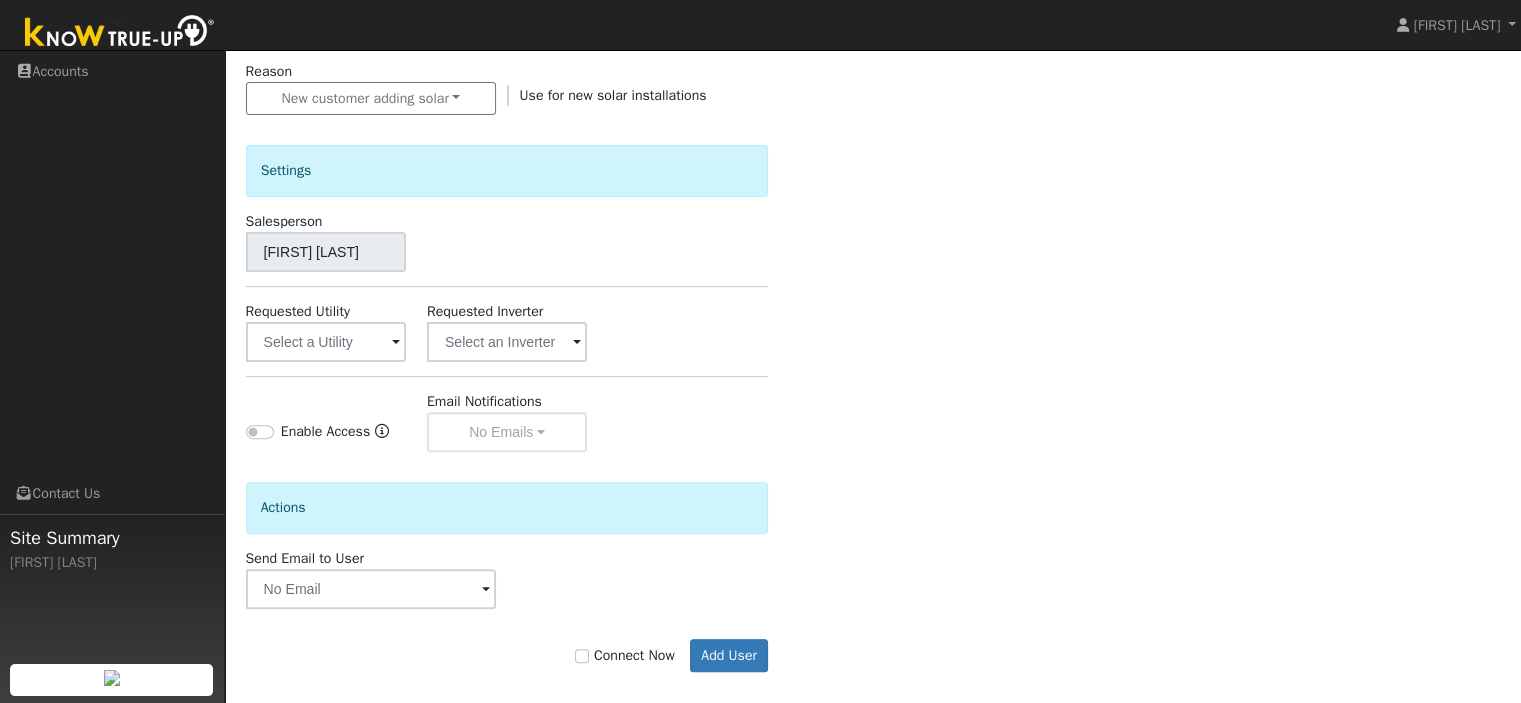 click at bounding box center (396, 343) 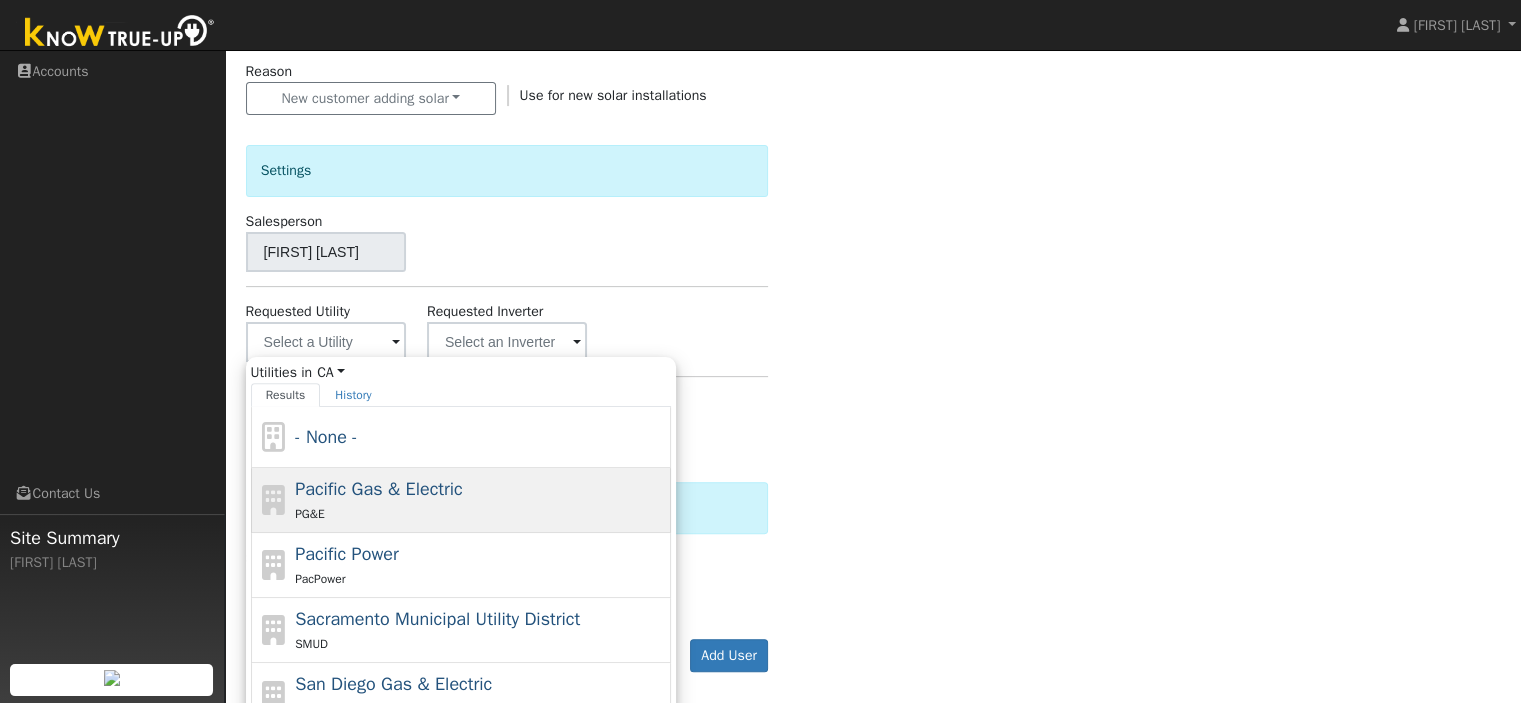 click on "Pacific Gas & Electric" at bounding box center [379, 489] 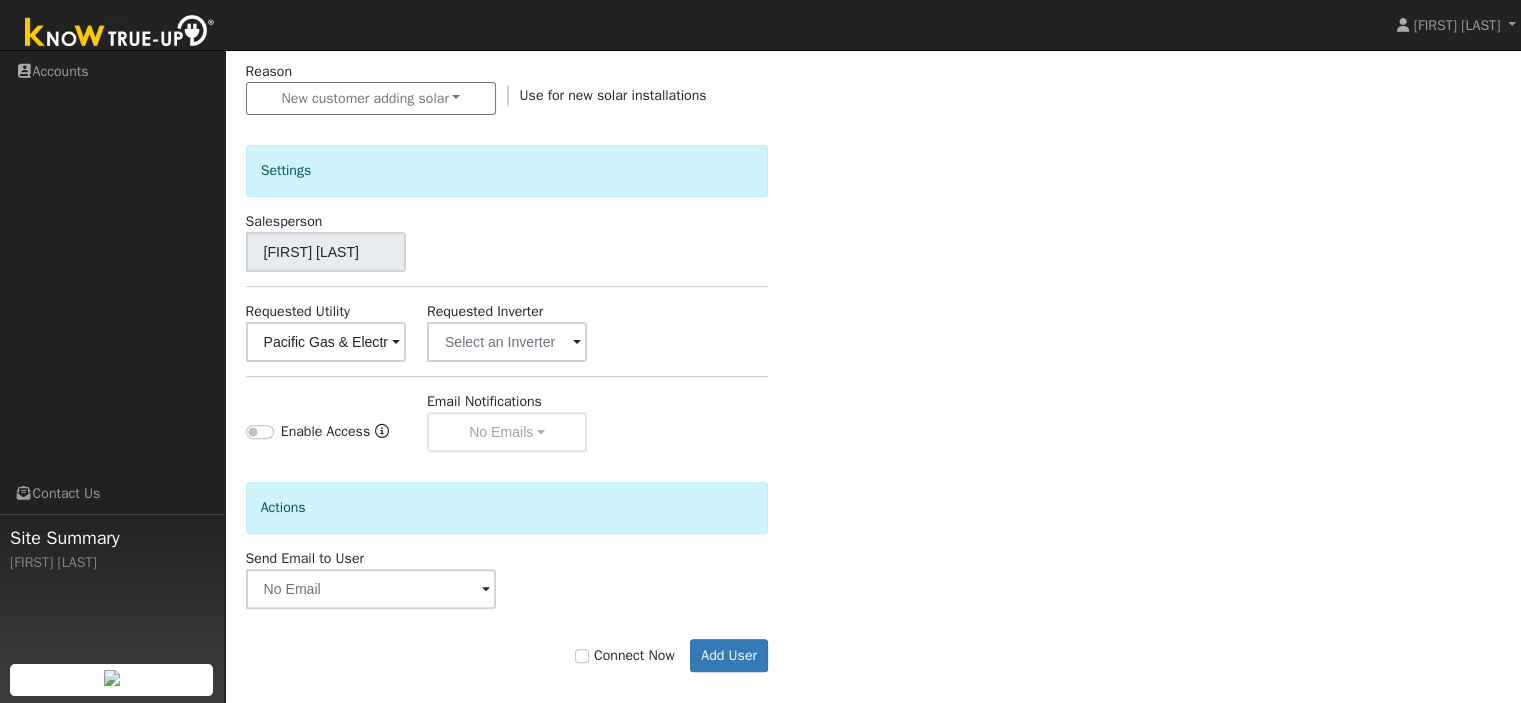 click at bounding box center [396, 343] 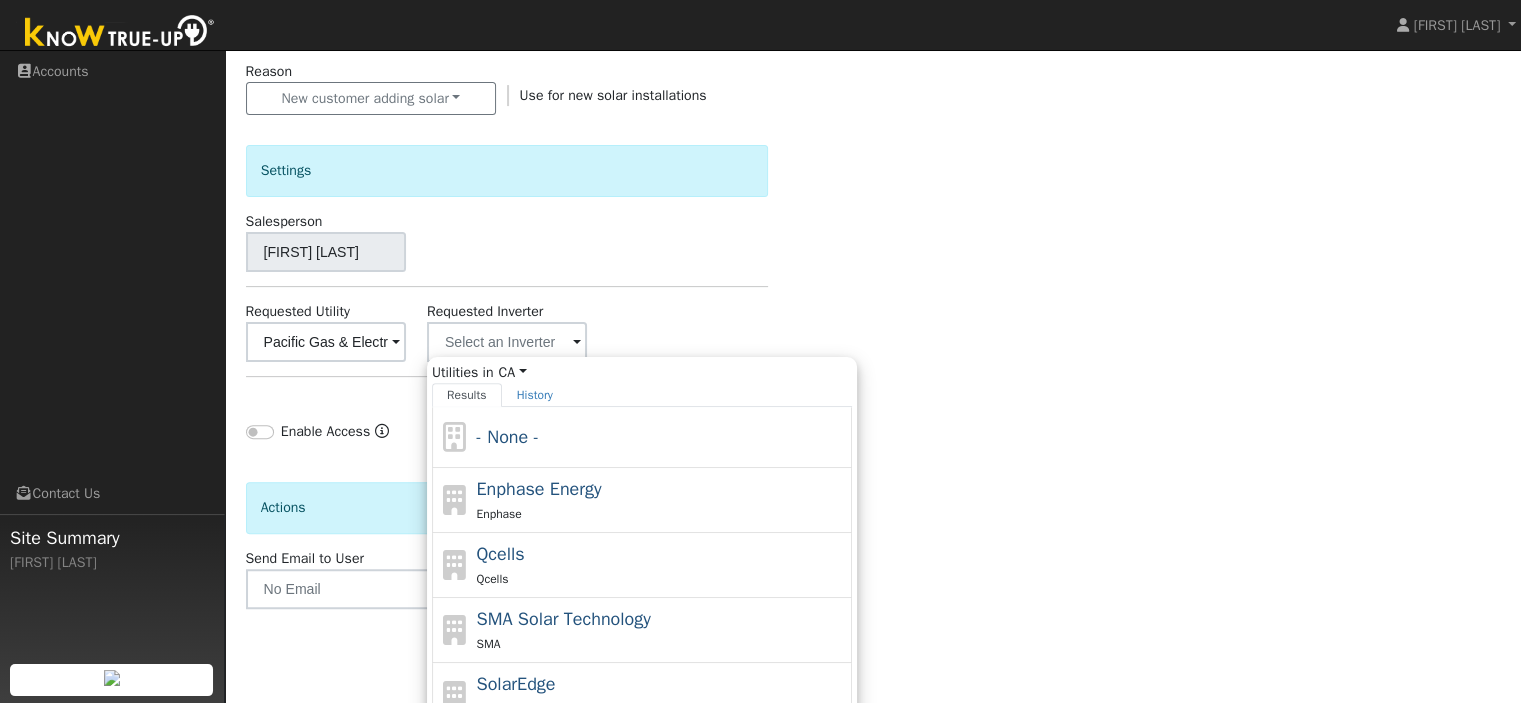 click on "Enter the information below to add a new user First Name  * Keng Last Name  * Xiong Email Phone 2097693630 Address 3077 Poplar Drive Address 2 City Merced State  * CA Zip Code  * 95348  Select the reason for adding this user  Reason New customer adding solar New lead New customer adding solar New customer has solar Use for new solar installations Settings Salesperson Sal Mendoza Requested Utility Pacific Gas & Electric Requested Inverter Utilities in  CA All States AL AK AZ AR CA CO CT DE FL GA HI ID IL IN IA KS KY LA ME MD MA MI MN MS MO MT NE NV NH NJ NM NY NC ND OH OK OR PA RI SC SD TN TX UT VT VA WA WV WI WY Results History - None - Enphase Energy Enphase Qcells Qcells SMA Solar Technology SMA SolarEdge SolarEdge SunPower SunPower Tesla Tesla Showing page 1 of 1  Enter text to search   No history  Enable Access Email Notifications No Emails No Emails Weekly Emails Monthly Emails Actions Send Email to User Delete Email Template Are you sure you want to delete ? Cancel Delete Connect Now Add User No Yes" at bounding box center [873, 149] 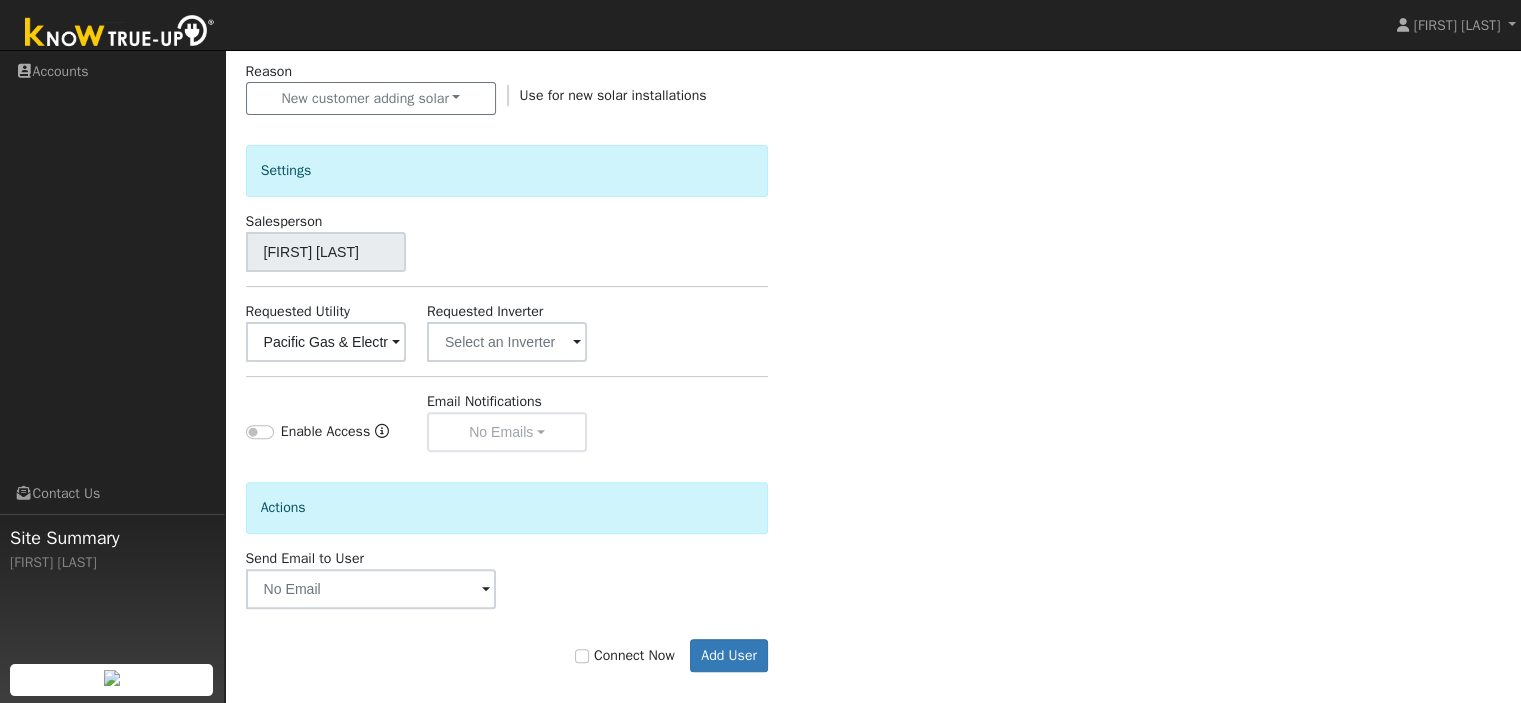 scroll, scrollTop: 587, scrollLeft: 0, axis: vertical 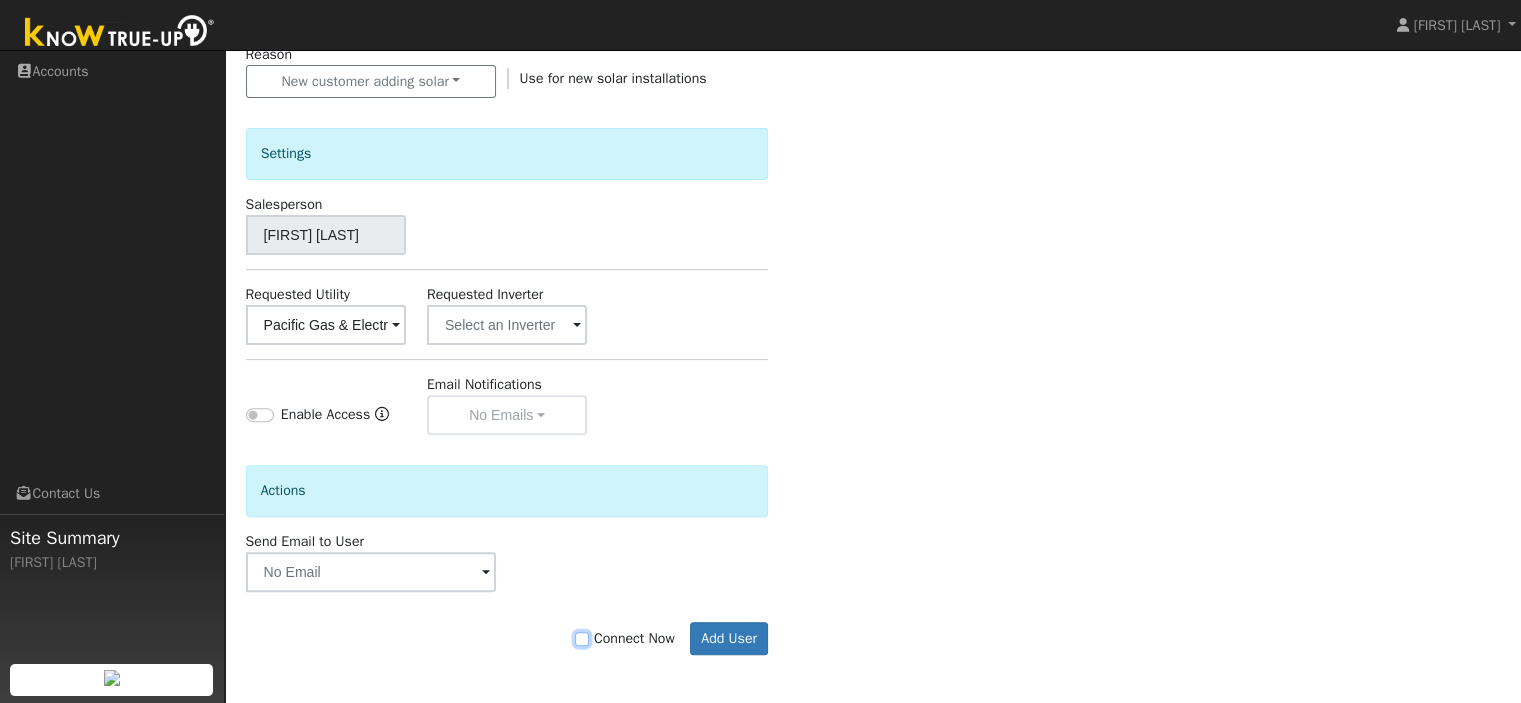 click on "Connect Now" at bounding box center (582, 639) 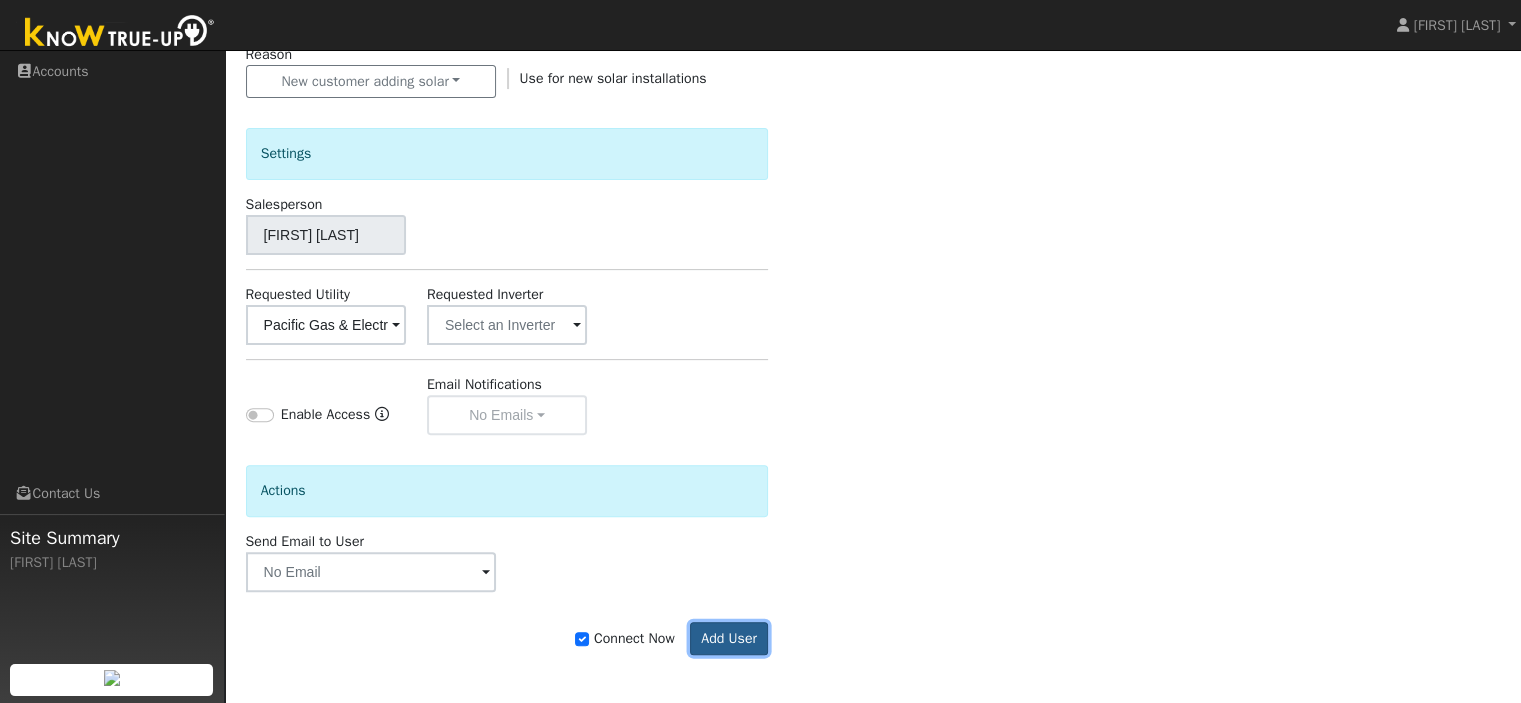 click on "Add User" at bounding box center [729, 639] 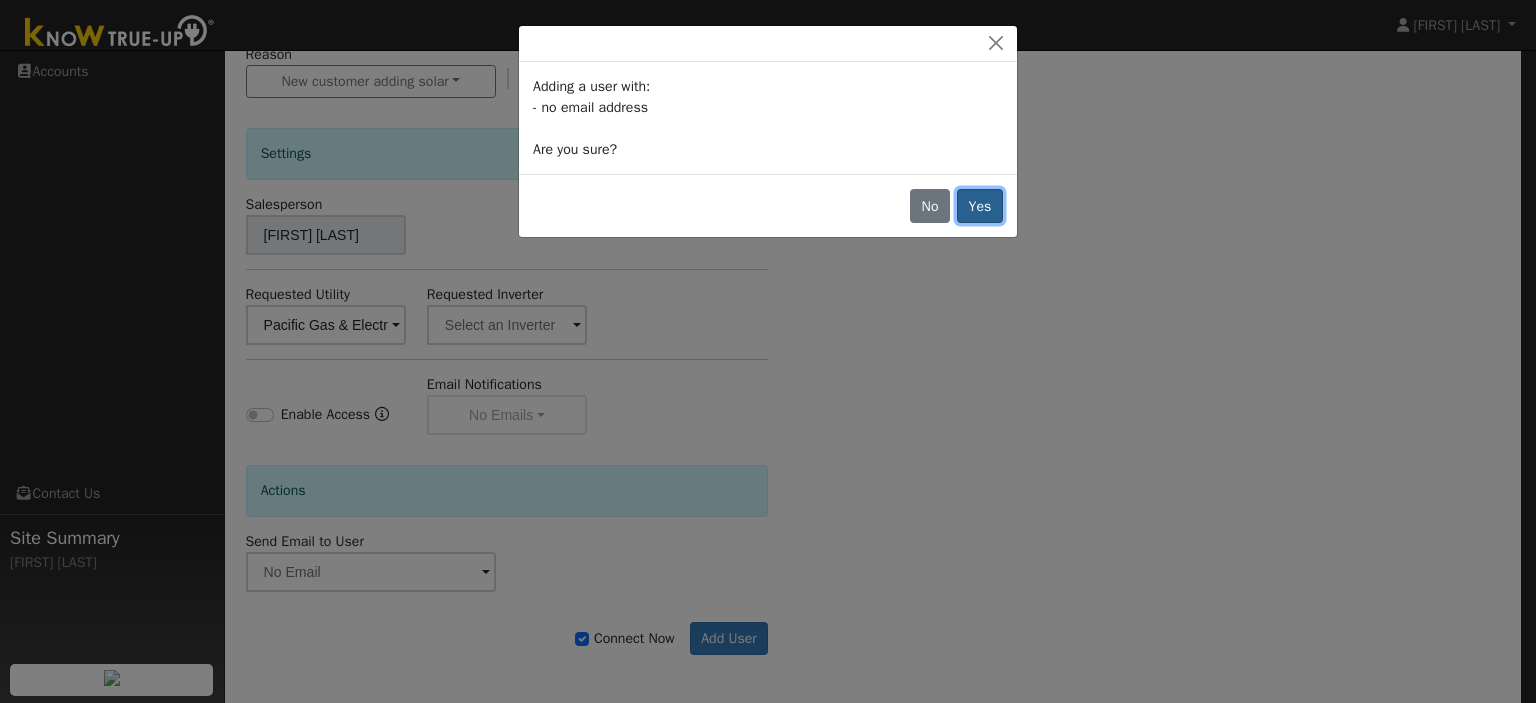 click on "Yes" at bounding box center (980, 206) 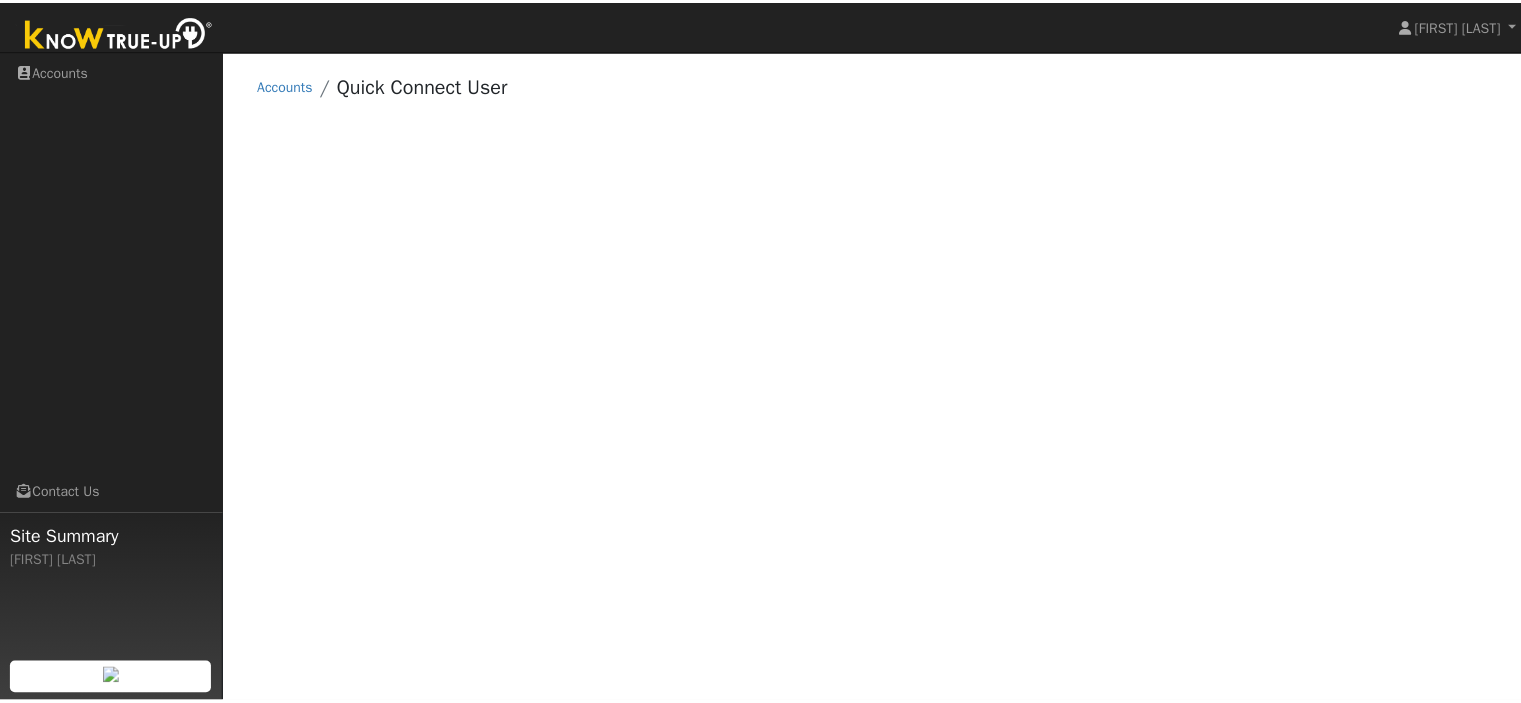 scroll, scrollTop: 0, scrollLeft: 0, axis: both 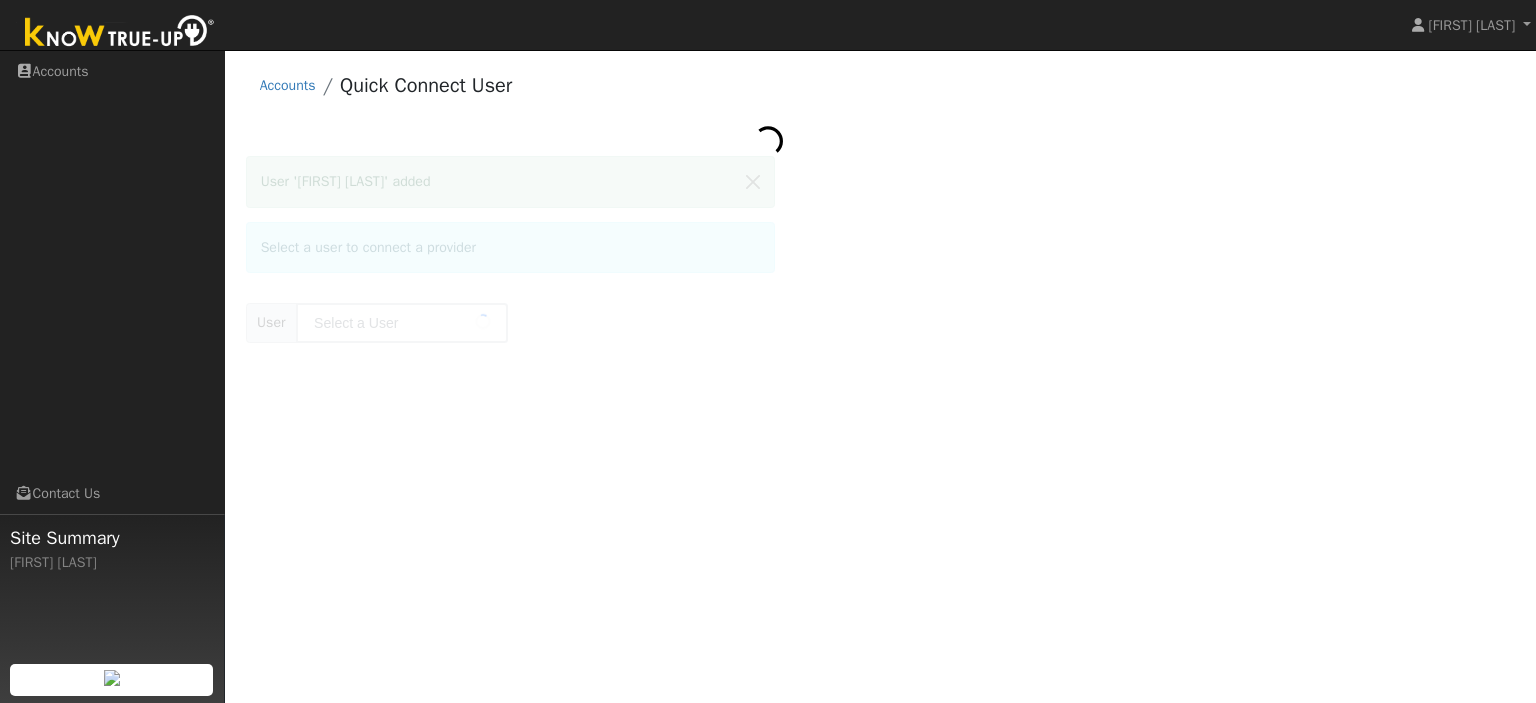 type on "[FIRST] [LAST]" 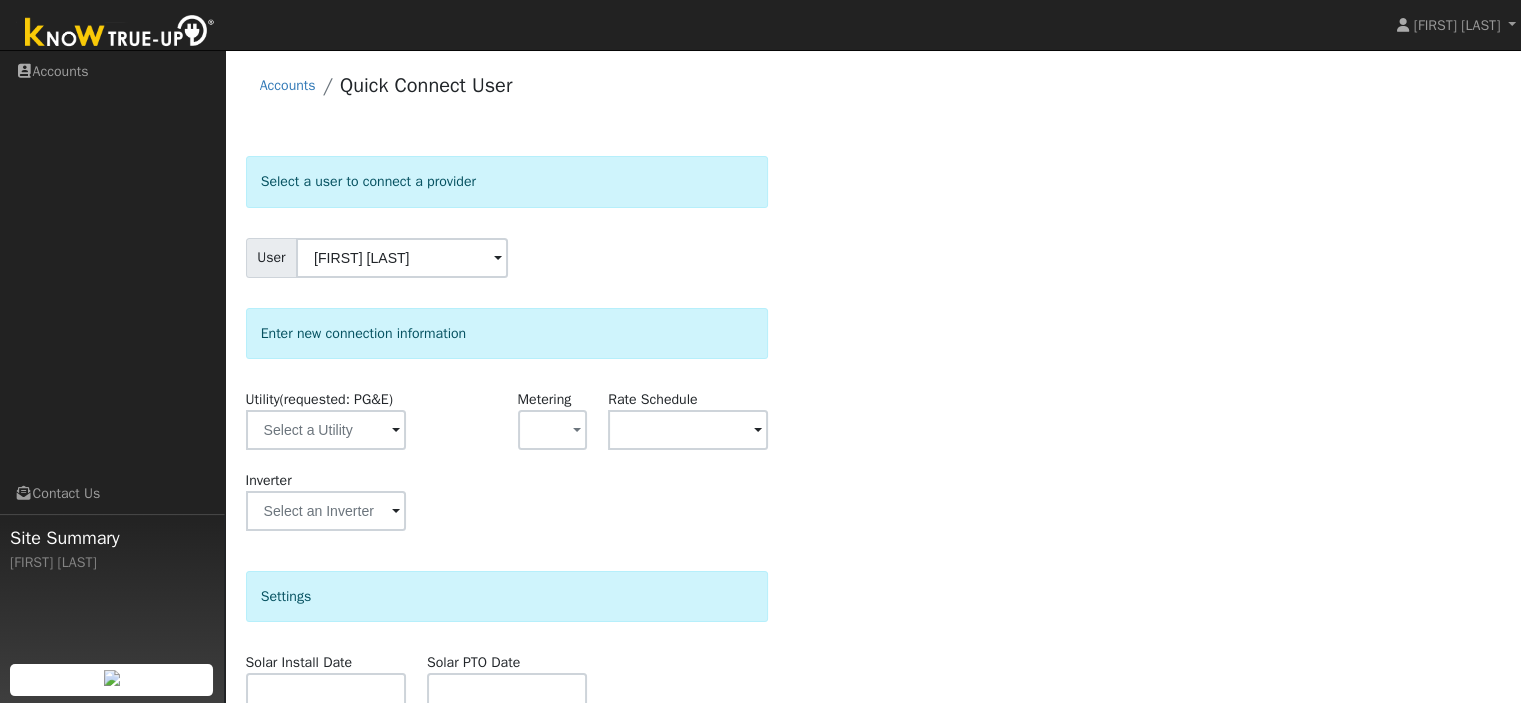 click on "Select a user to connect a provider User [FIRST] [LAST] Account   Default Account Default Account [NUMBER] [STREET], [CITY], [STATE] [ZIP] Primary Account Enter new connection information Utility  (requested: PG&E) Metering - None - NEM NBT  Rate Schedule  Inverter Disconnecting . Do you also want to delete all of the  data?  - Delete data if disconnecting or connecting to different data.  - Keep data if reconnecting to same data.  Be careful: this cannot be undone.  Cancel  No  Yes Settings Solar Install Date Solar PTO Date Actions Send Email to User Delete Email Template Are you sure you want to delete ? Cancel Delete Connect User No Yes" at bounding box center (873, 557) 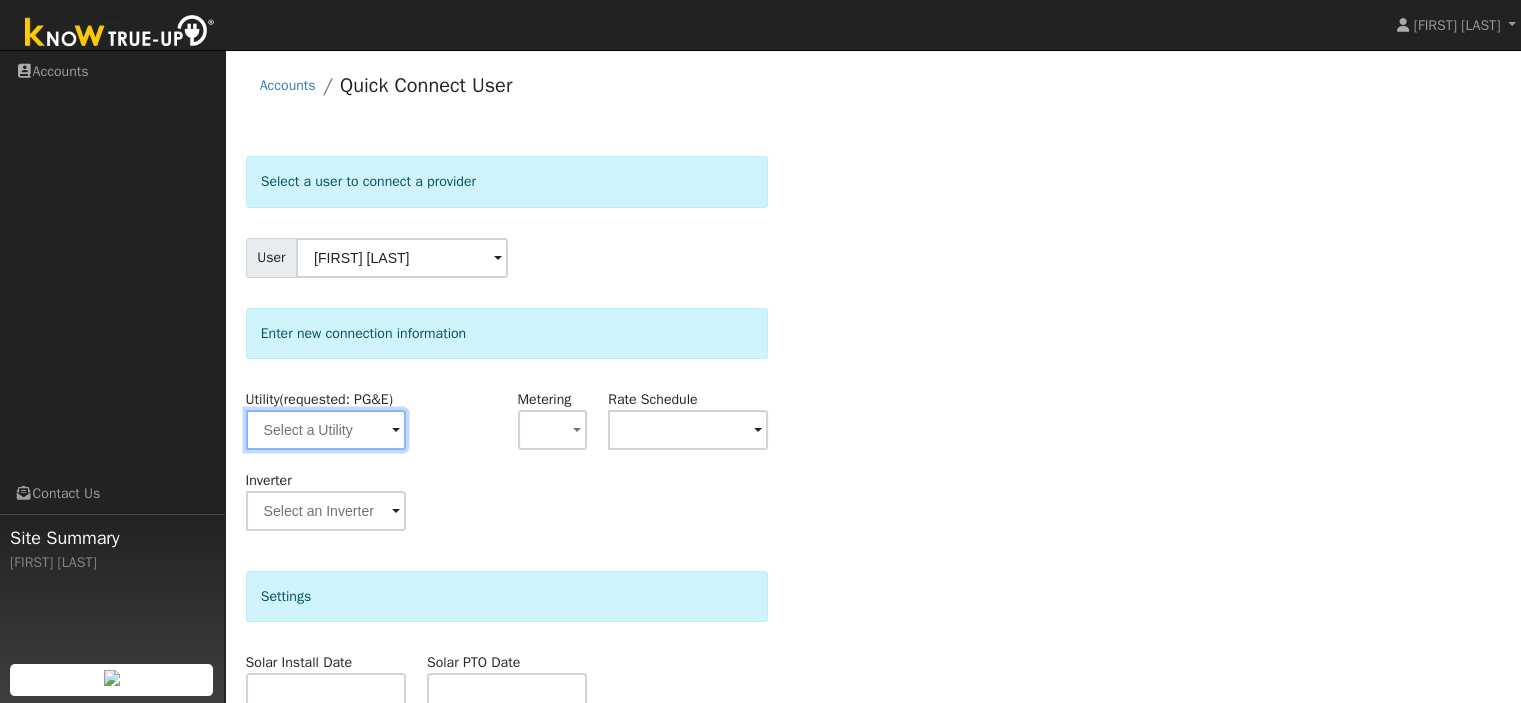 click at bounding box center (326, 430) 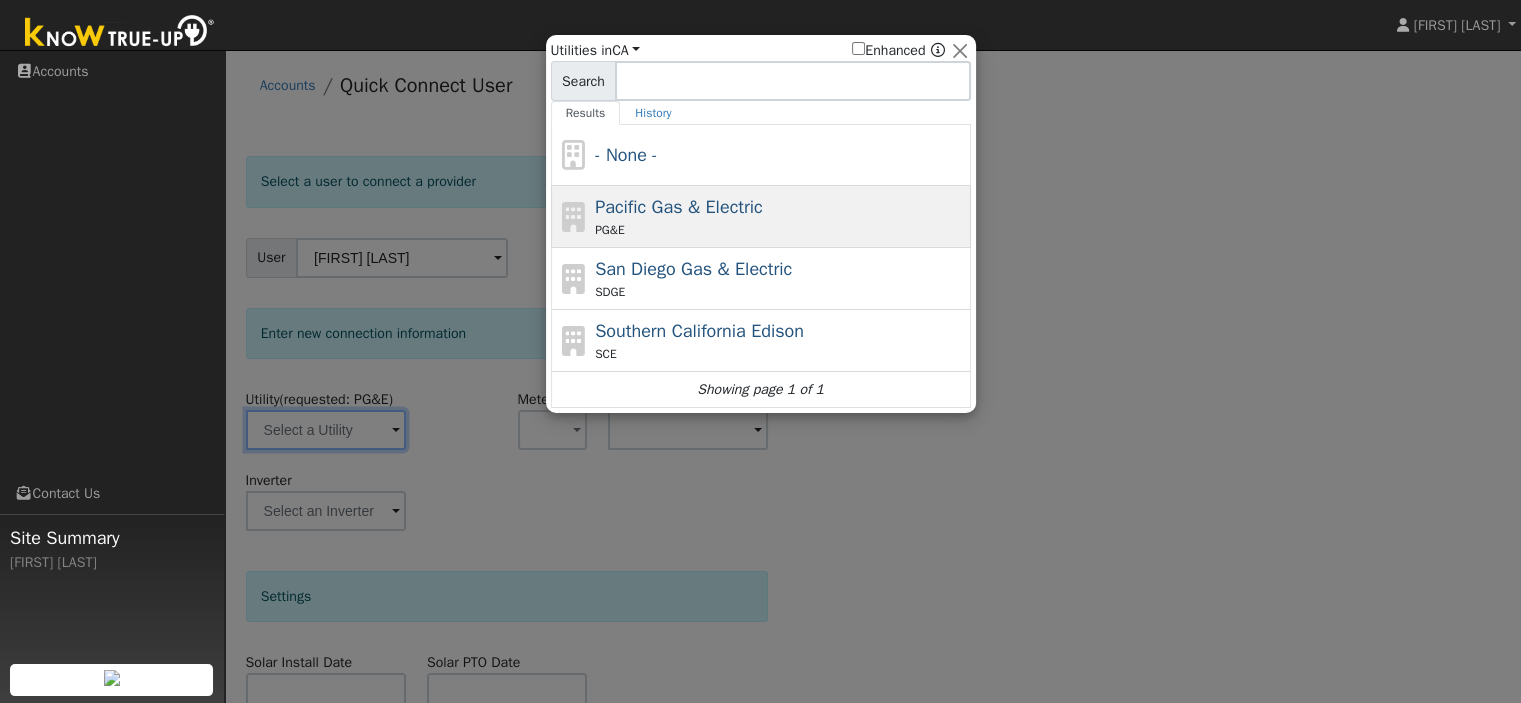 click on "PG&E" at bounding box center [780, 230] 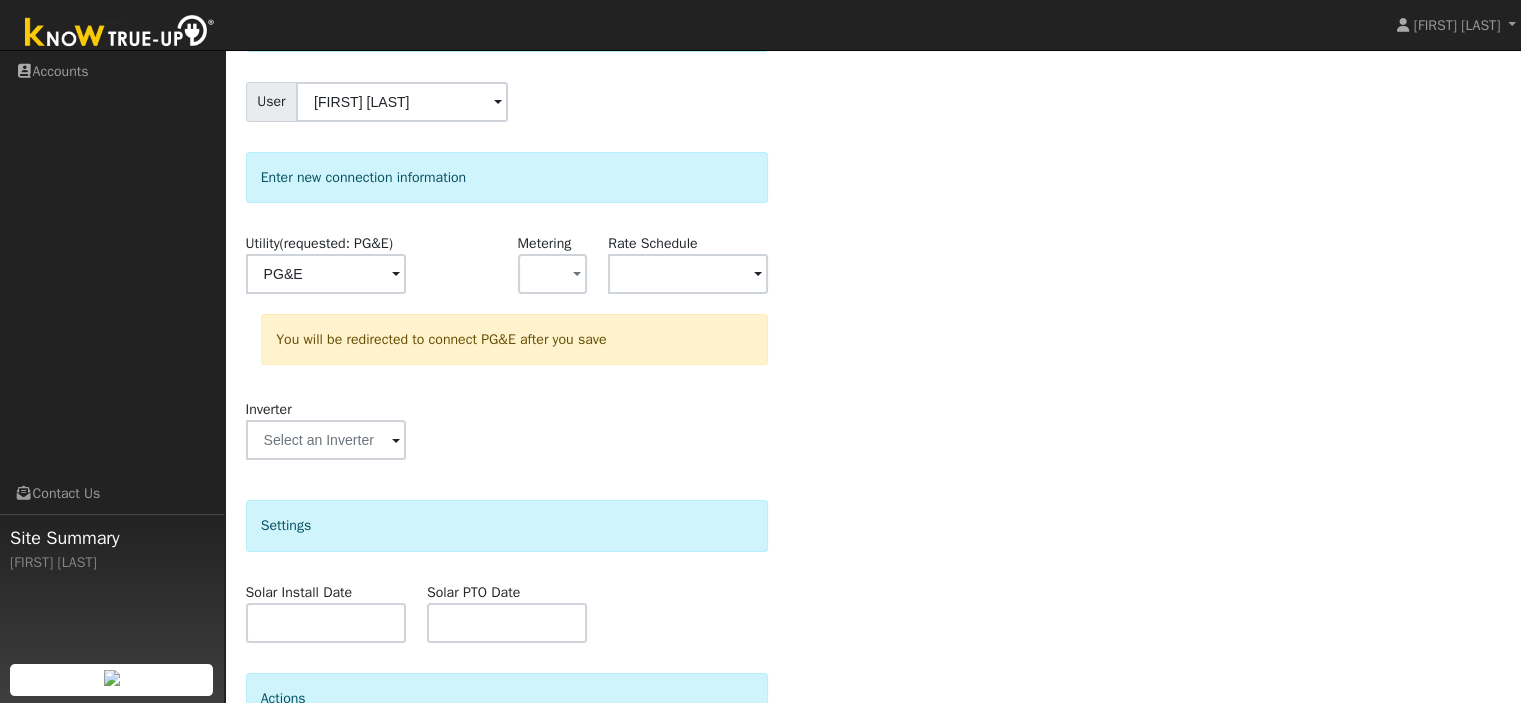scroll, scrollTop: 158, scrollLeft: 0, axis: vertical 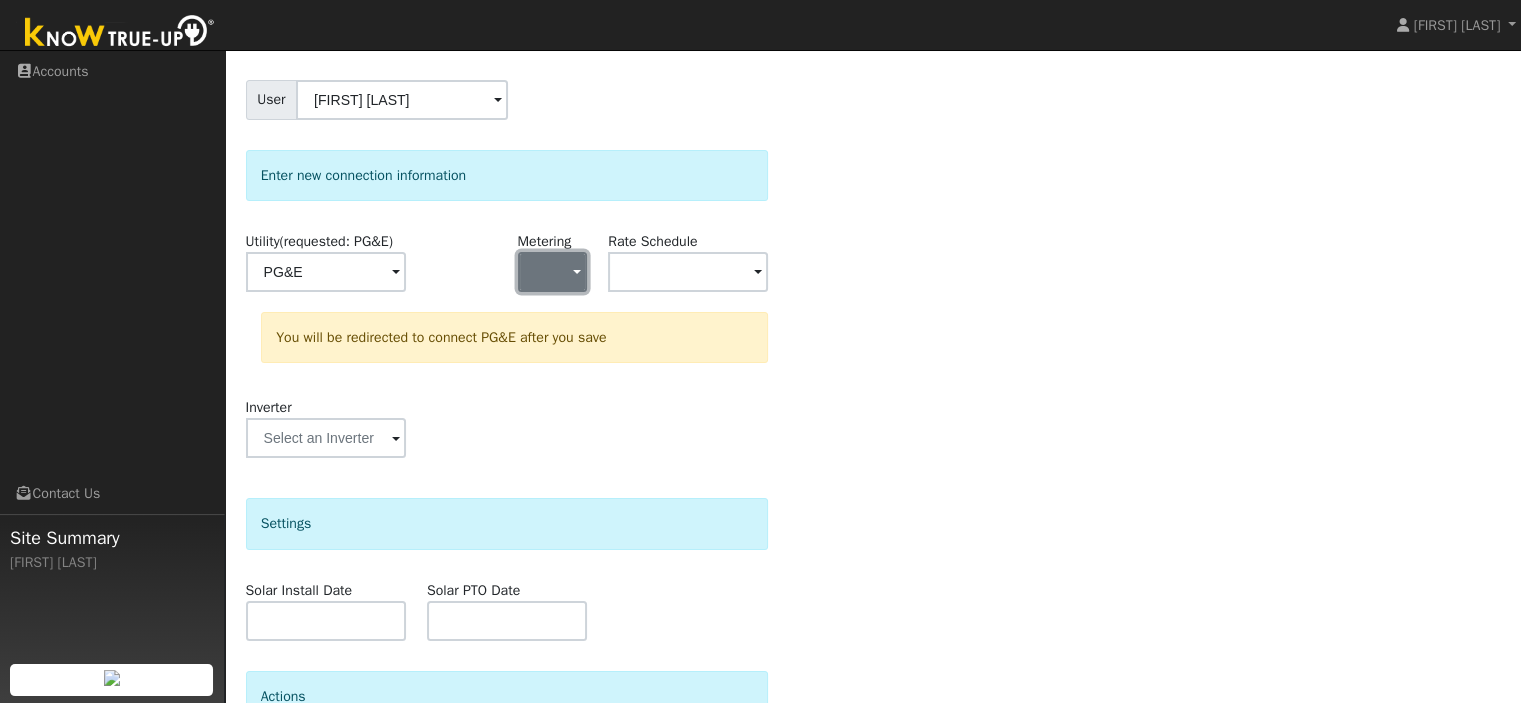 click 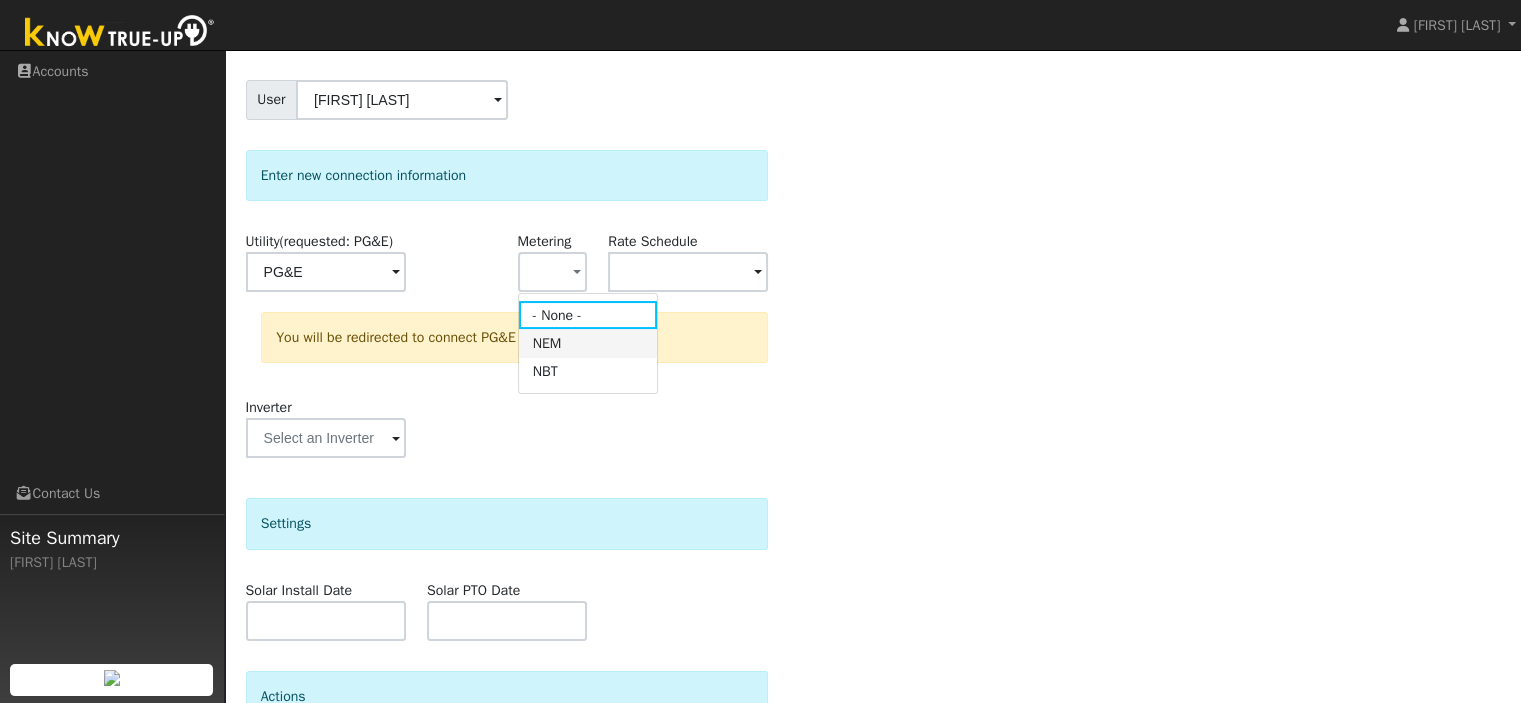 click on "NEM" at bounding box center (588, 343) 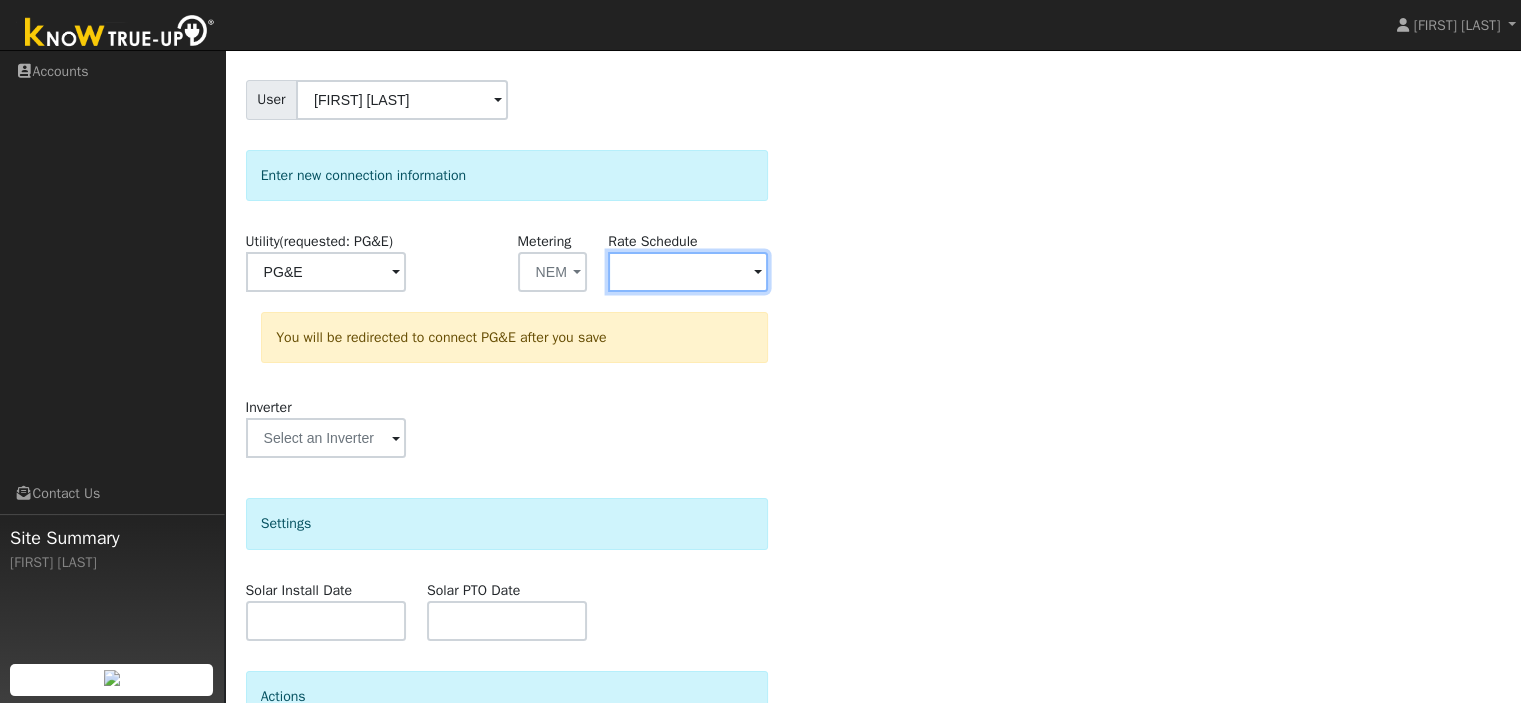 click at bounding box center [326, 272] 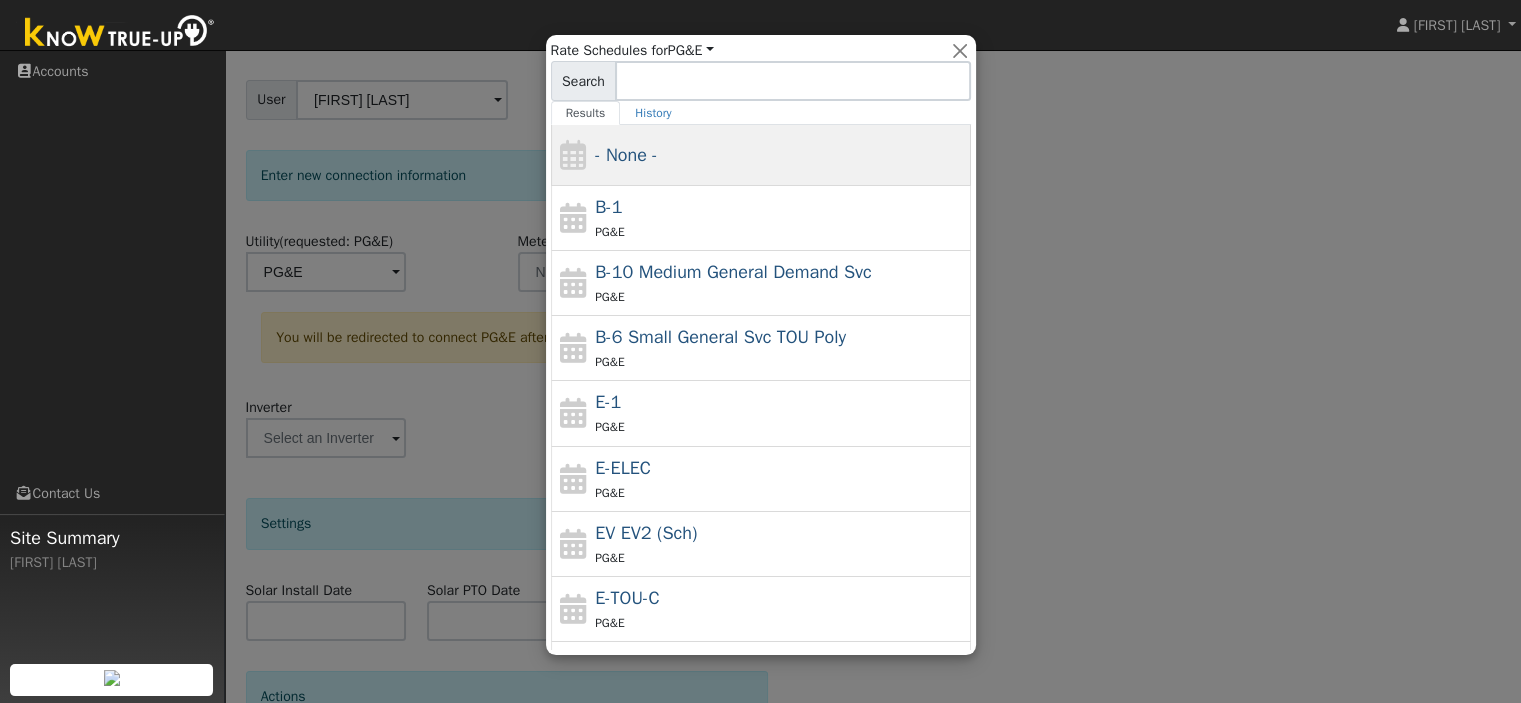 click on "- None -" at bounding box center [761, 155] 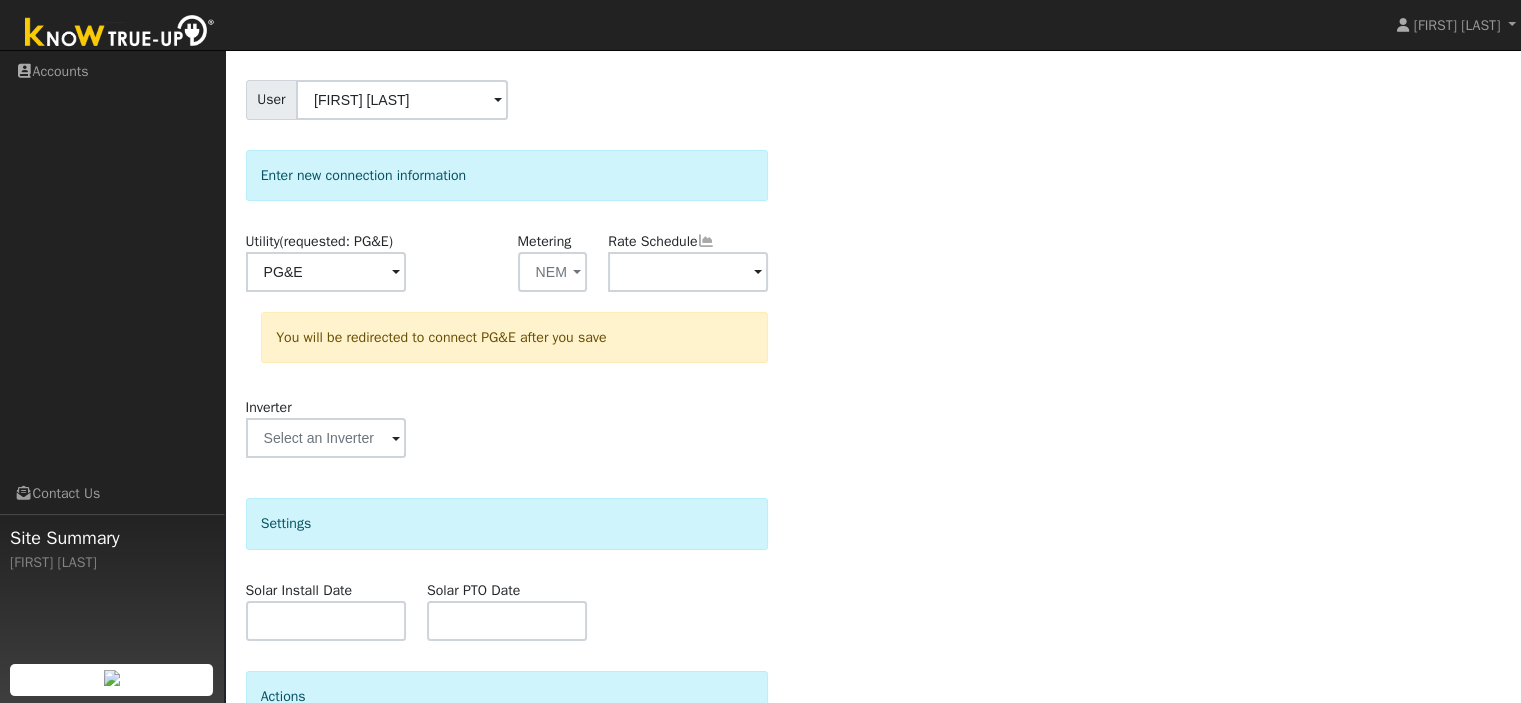click on "Select a user to connect a provider User [FIRST] [LAST] Account   Default Account Default Account [NUMBER] [STREET], [CITY], [STATE] [ZIP] Primary Account Enter new connection information Utility  (requested: PG&E) PG&E Metering NEM - None - NEM NBT  Rate Schedule  You will be redirected to connect PG&E after you save Inverter Disconnecting . Do you also want to delete all of the  data?  - Delete data if disconnecting or connecting to different data.  - Keep data if reconnecting to same data.  Be careful: this cannot be undone.  Cancel  No  Yes Settings Solar Install Date Solar PTO Date Actions Send Email to User Delete Email Template Are you sure you want to delete ? Cancel Delete Connect User No Yes" at bounding box center (873, 442) 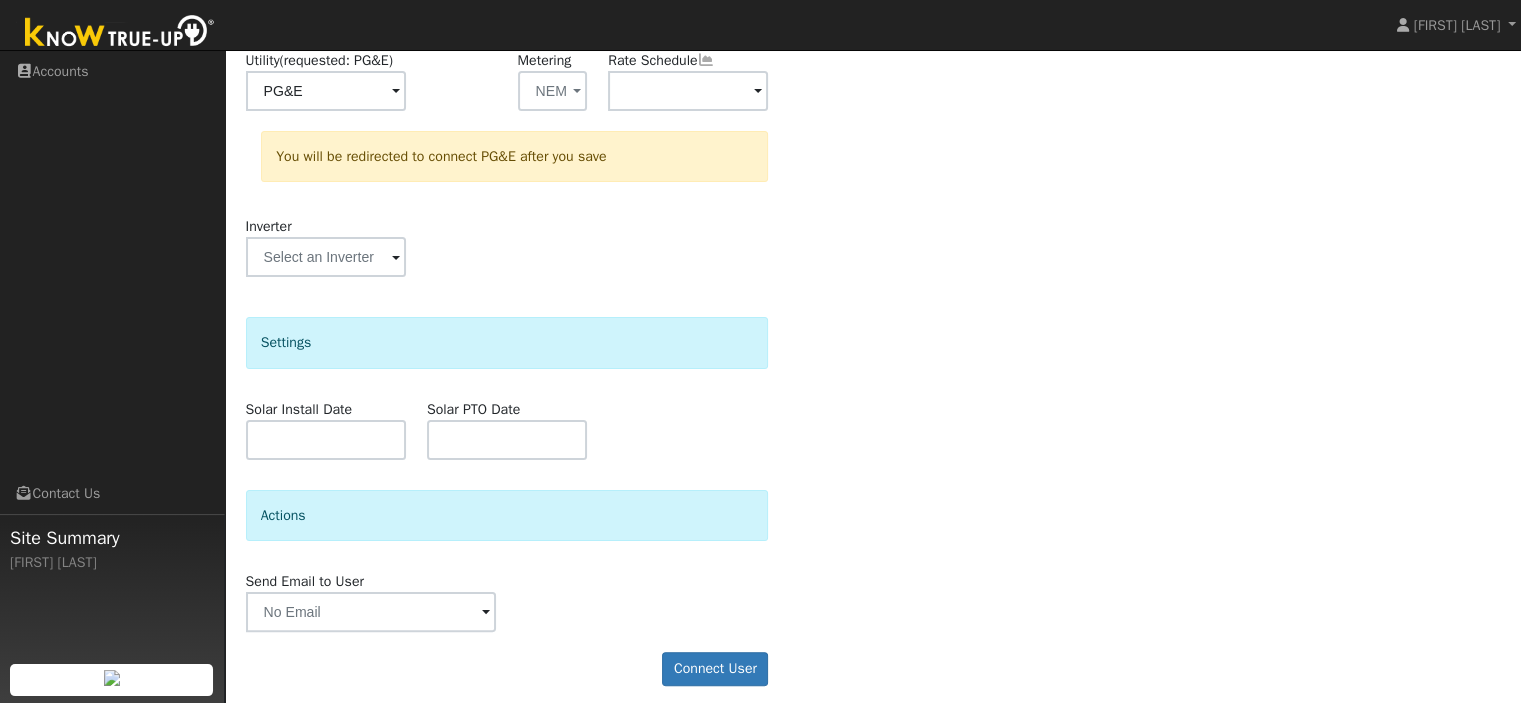 scroll, scrollTop: 348, scrollLeft: 0, axis: vertical 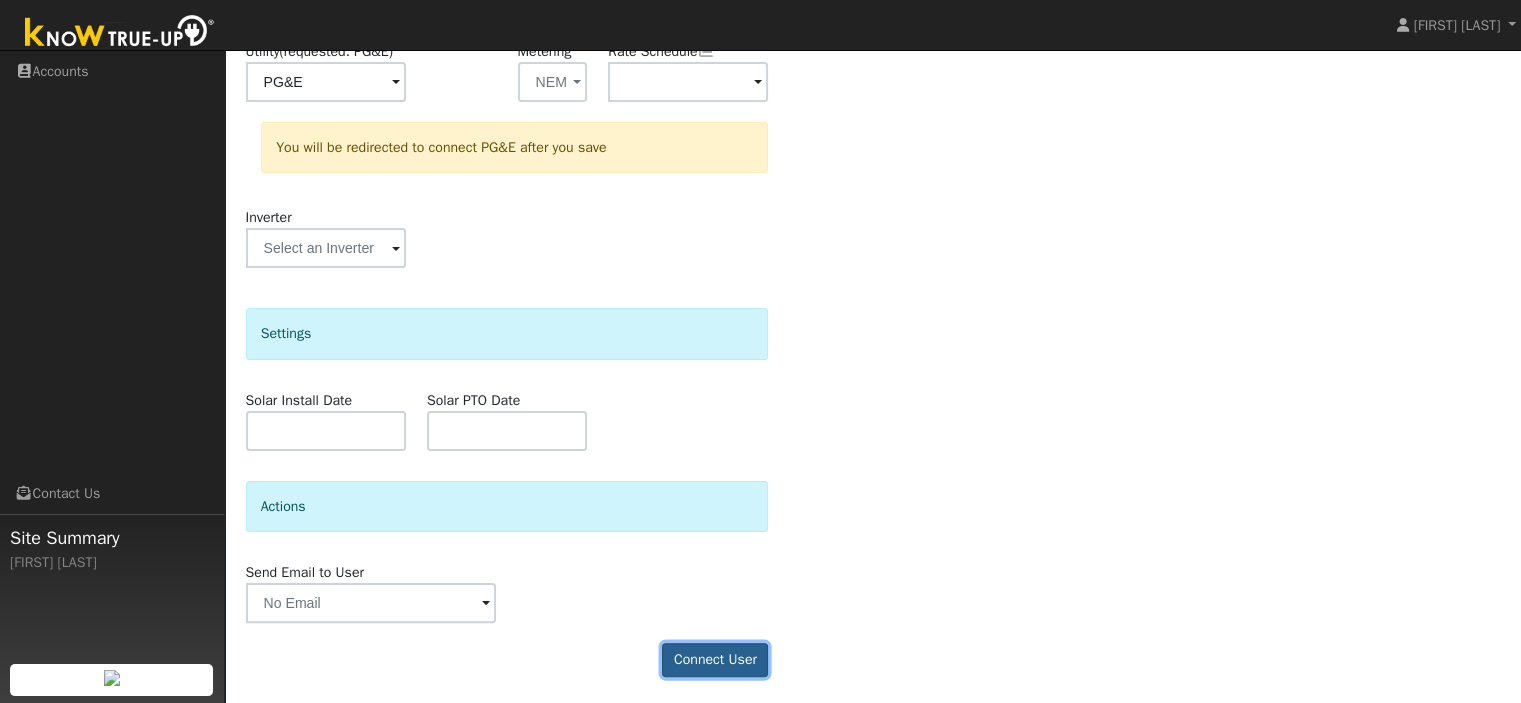 click on "Connect User" at bounding box center (715, 660) 